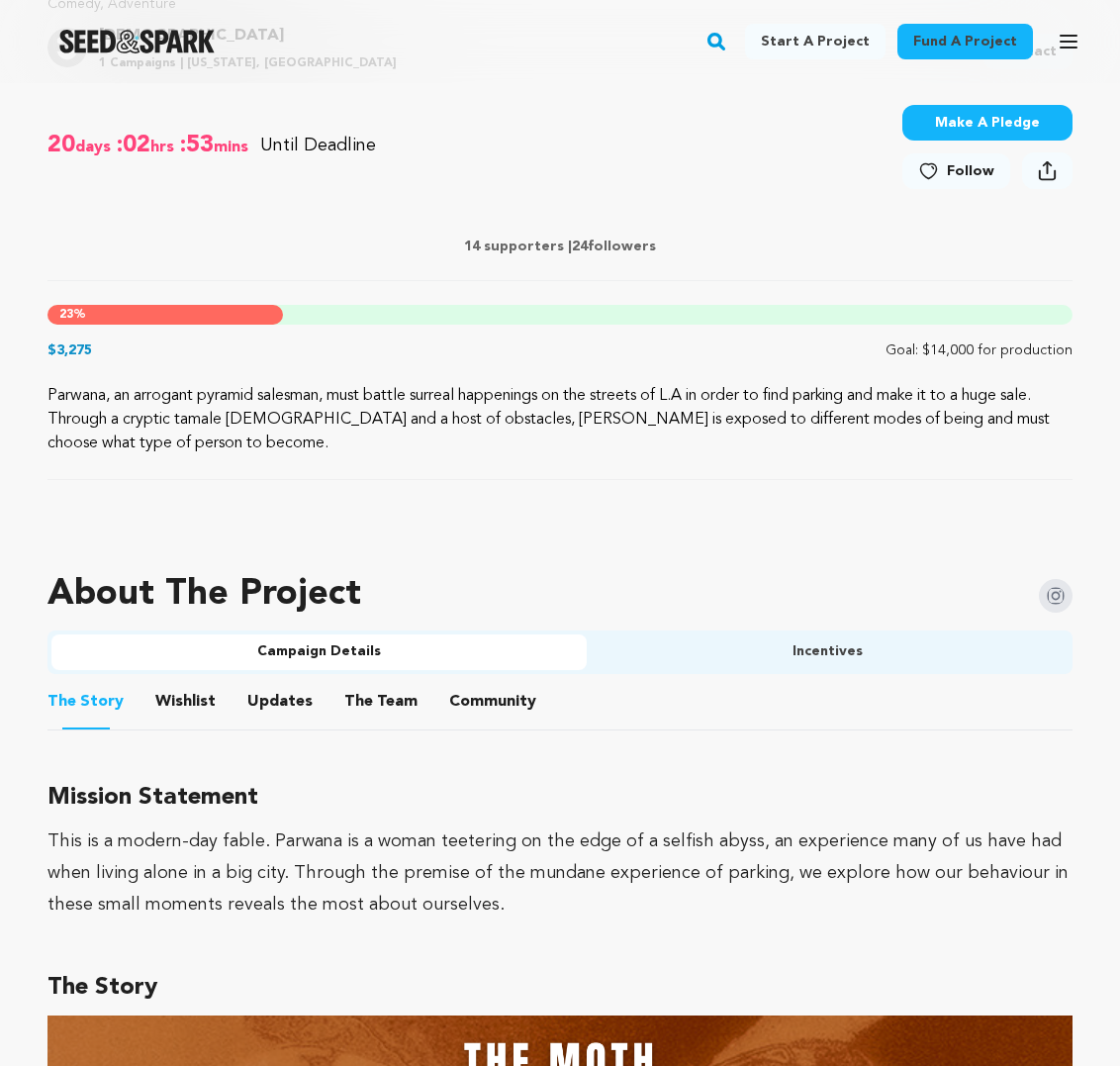 scroll, scrollTop: 0, scrollLeft: 0, axis: both 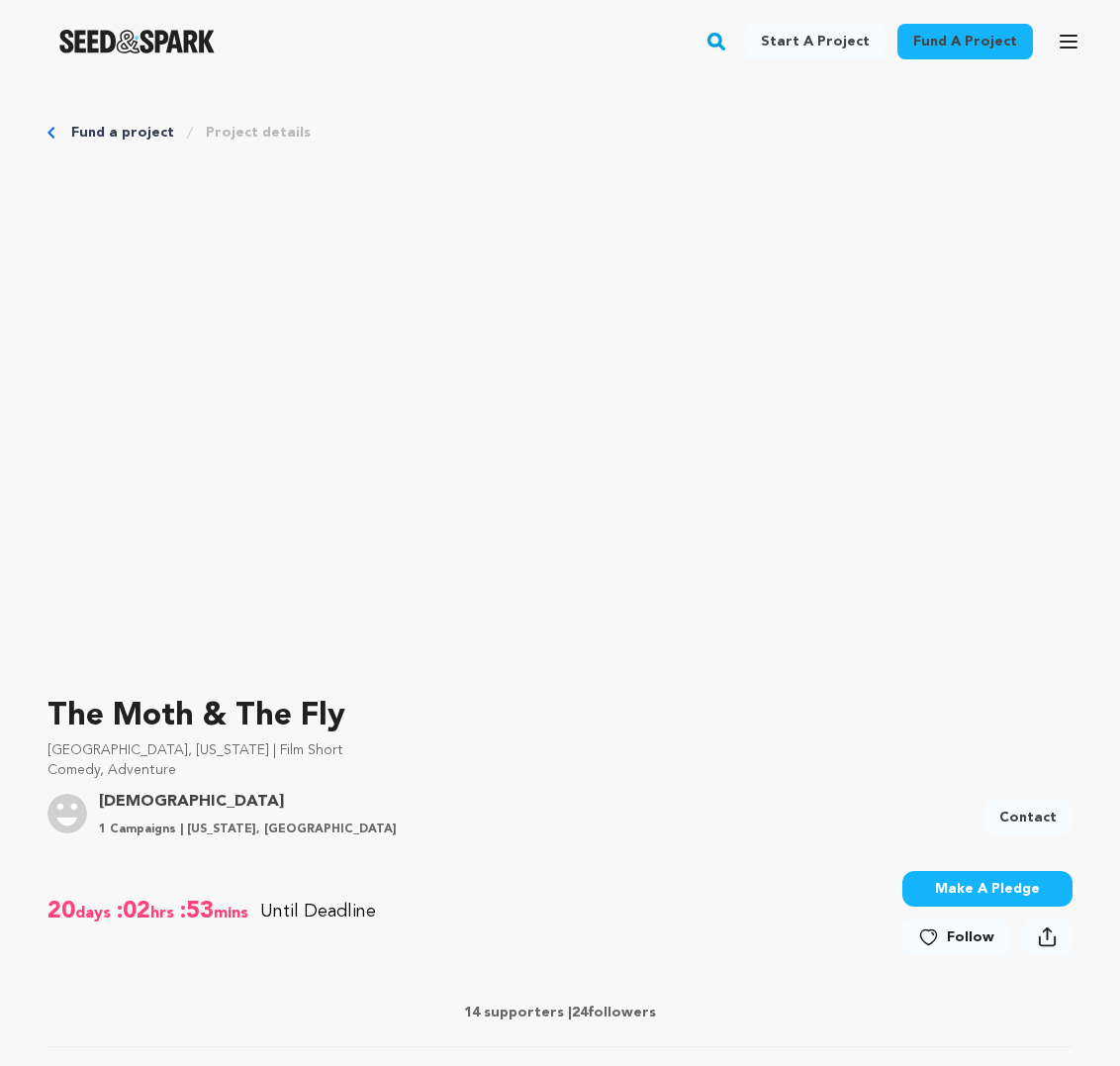 click on "Fund a project" at bounding box center [123, 133] 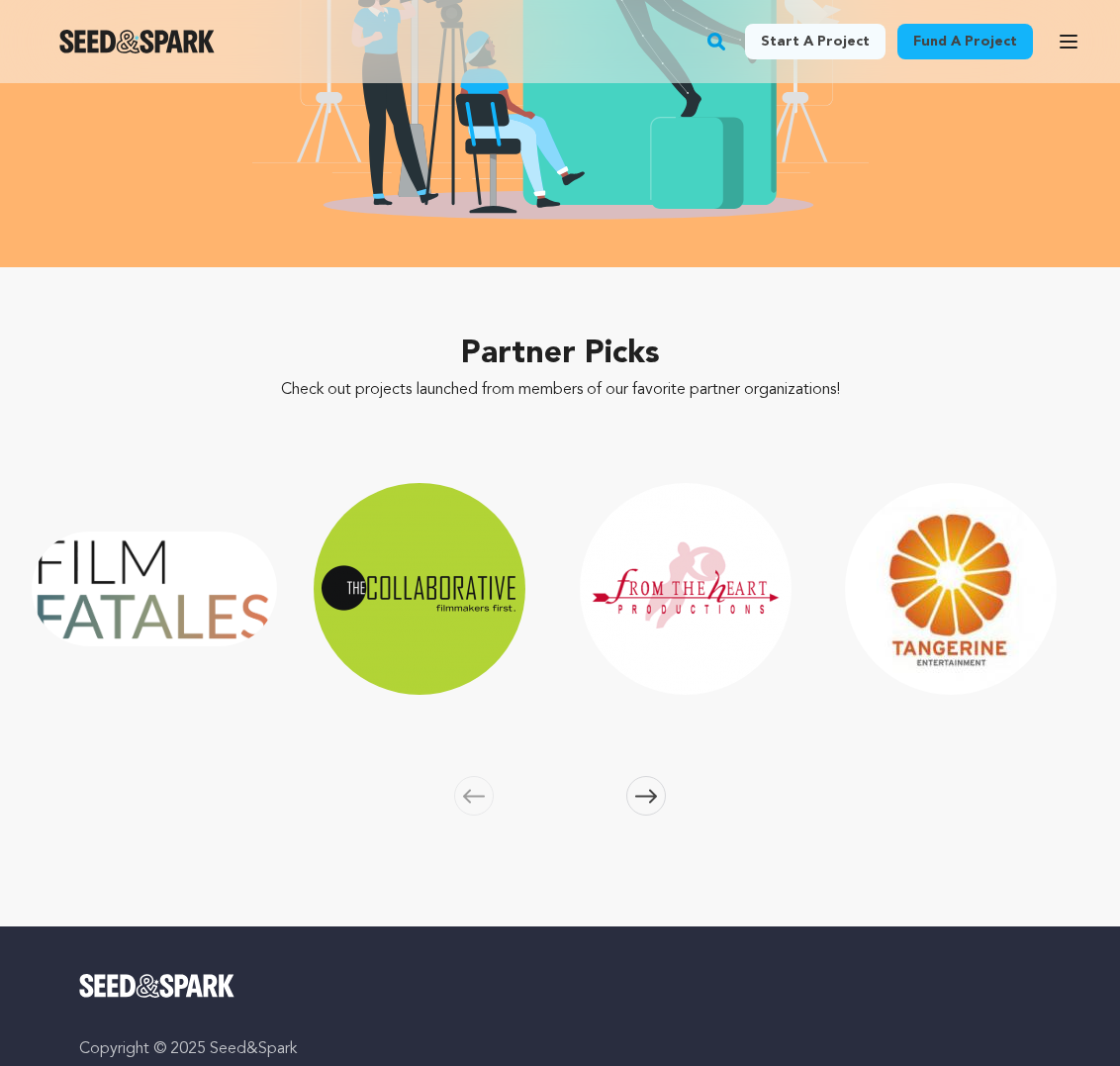 scroll, scrollTop: 3862, scrollLeft: 0, axis: vertical 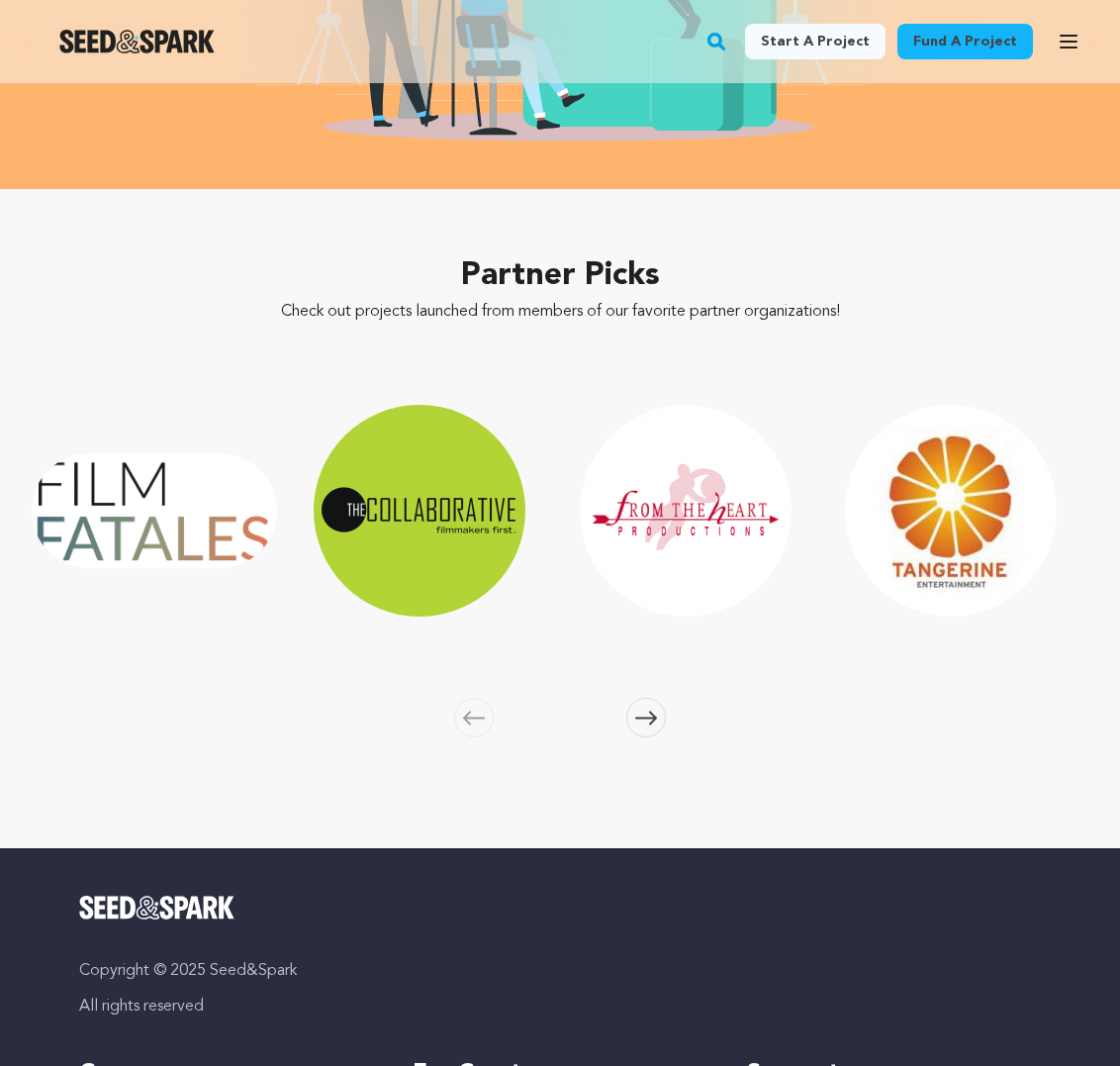 click at bounding box center (646, 718) 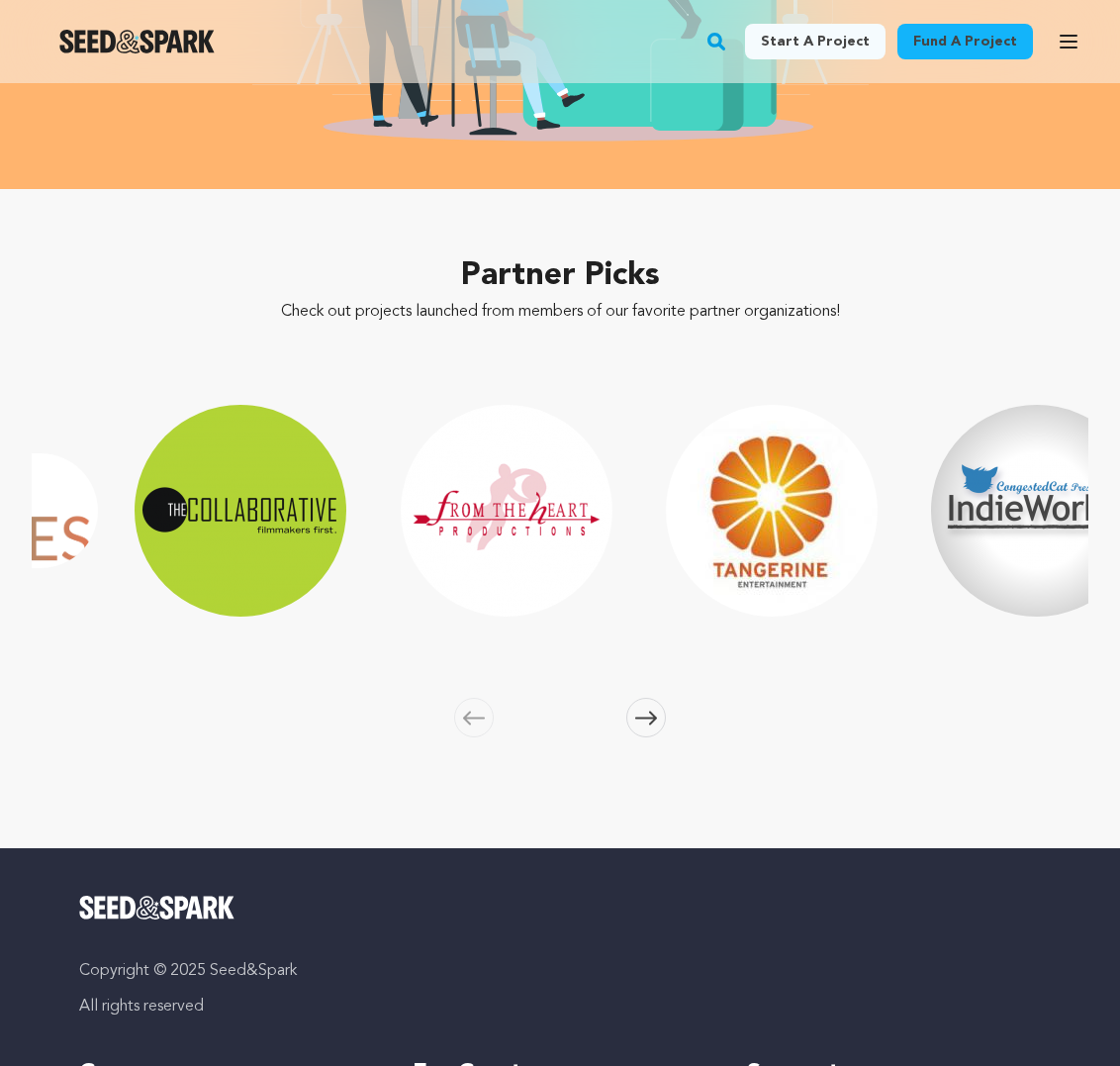 scroll, scrollTop: 0, scrollLeft: 265, axis: horizontal 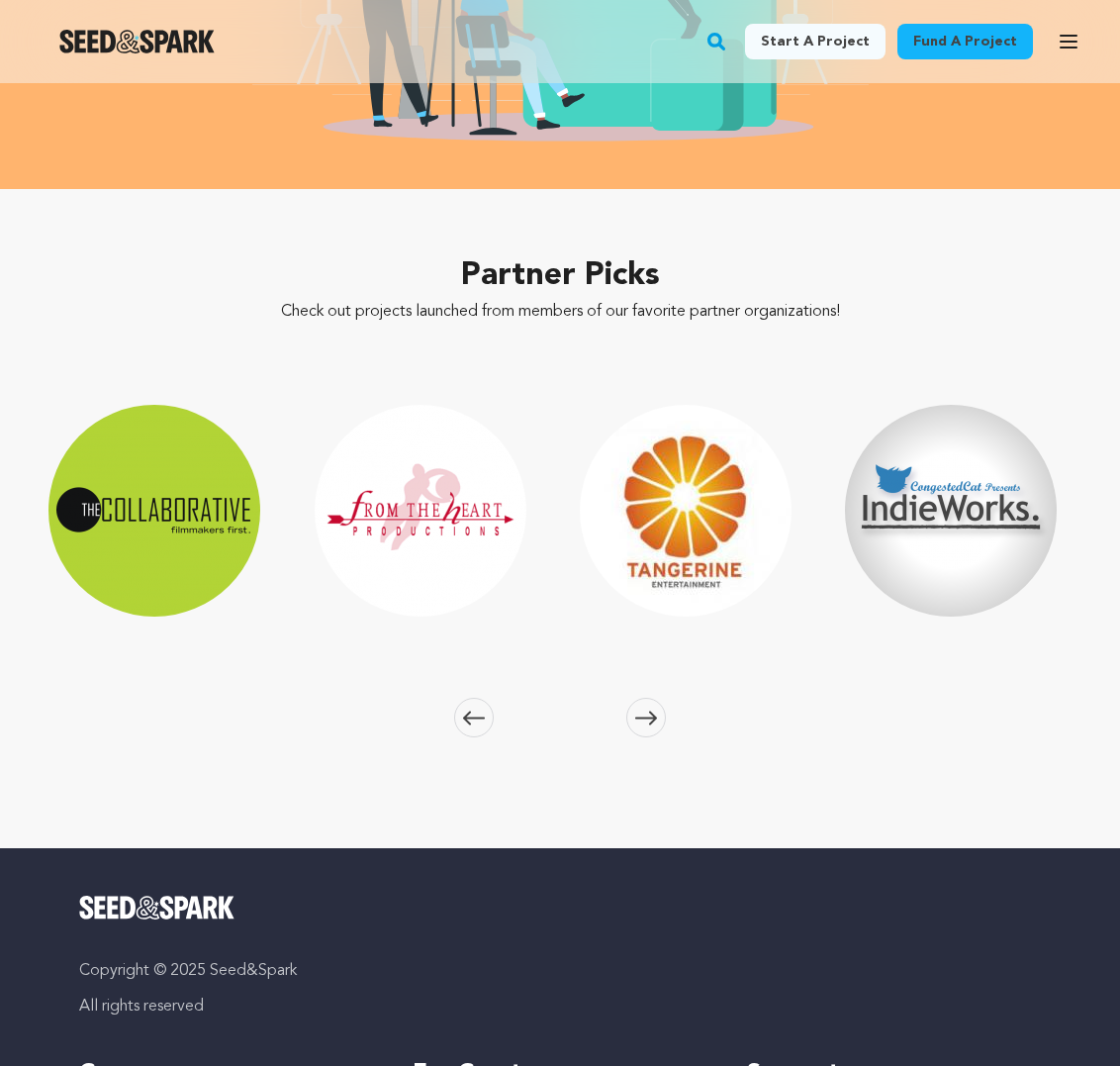 click 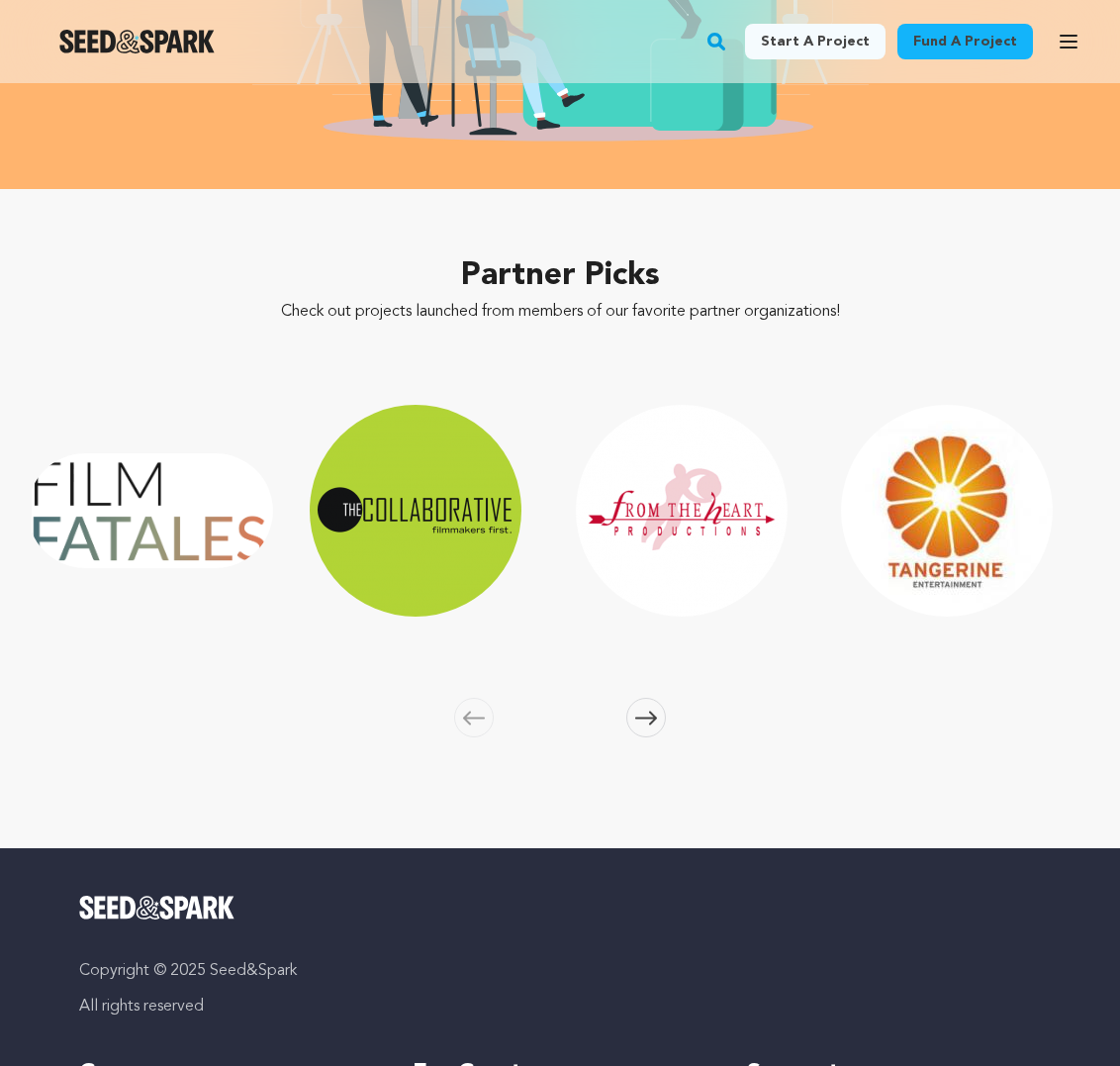 scroll, scrollTop: 0, scrollLeft: 0, axis: both 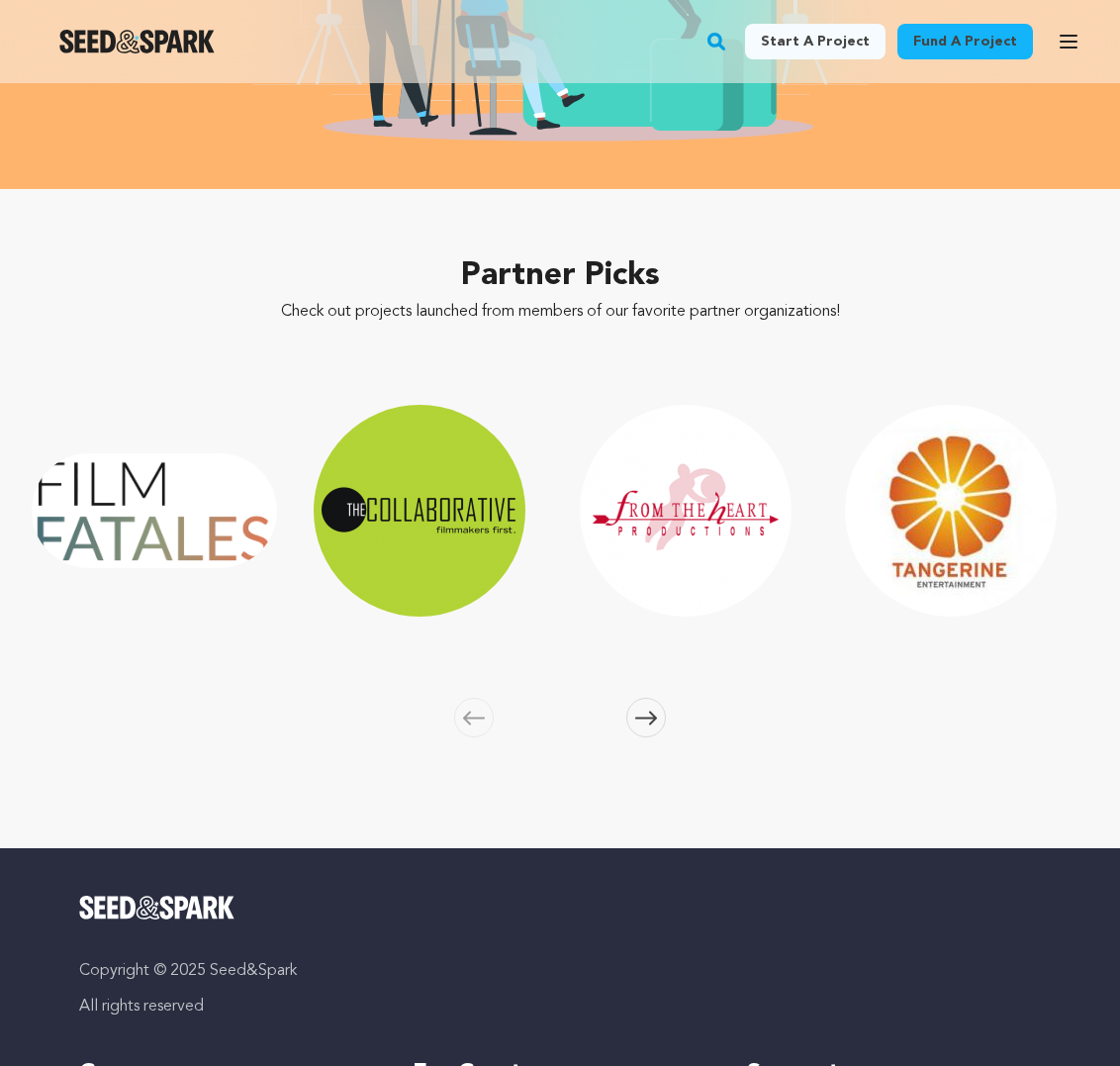 click at bounding box center [154, 511] 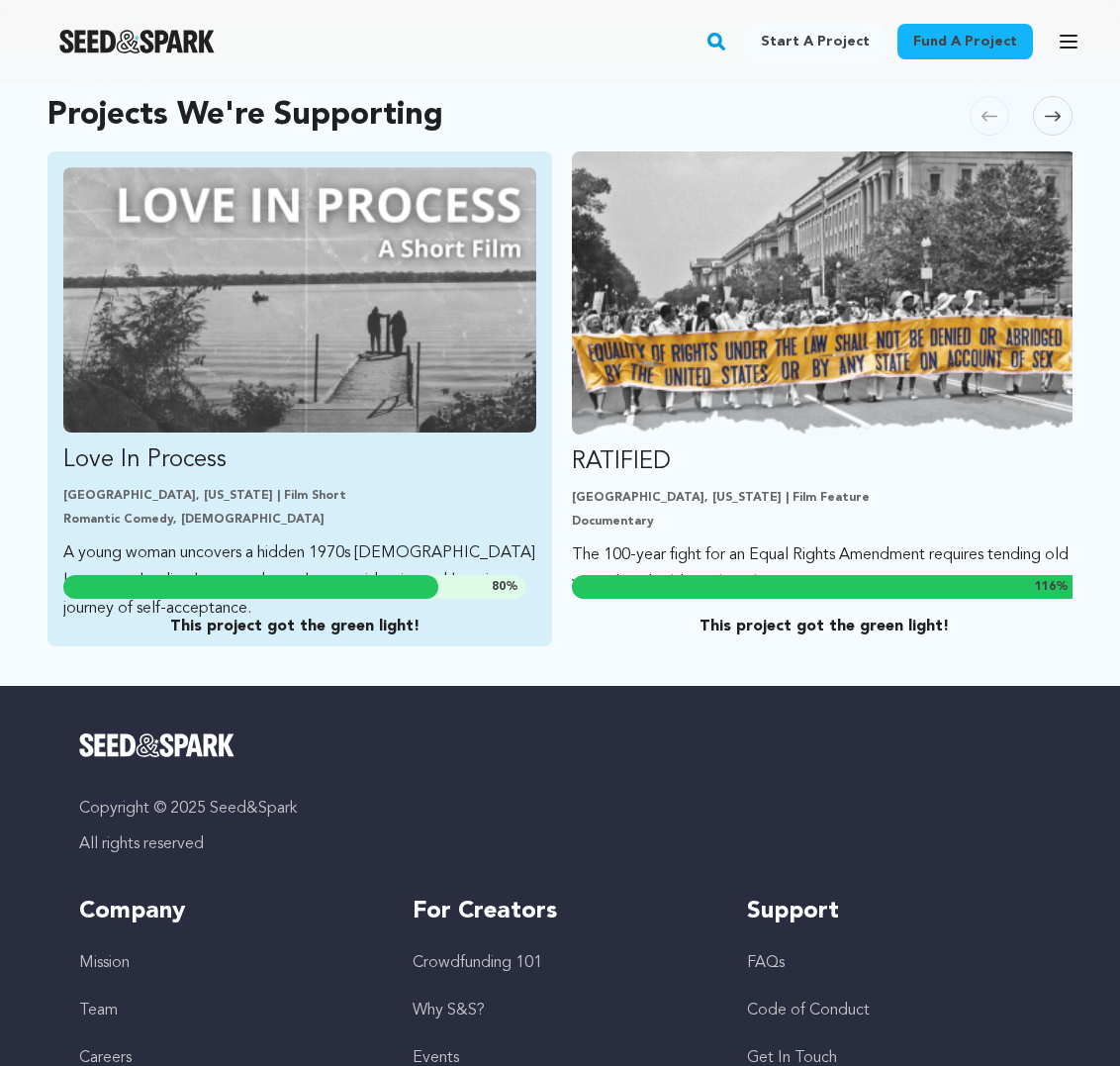 scroll, scrollTop: 0, scrollLeft: 0, axis: both 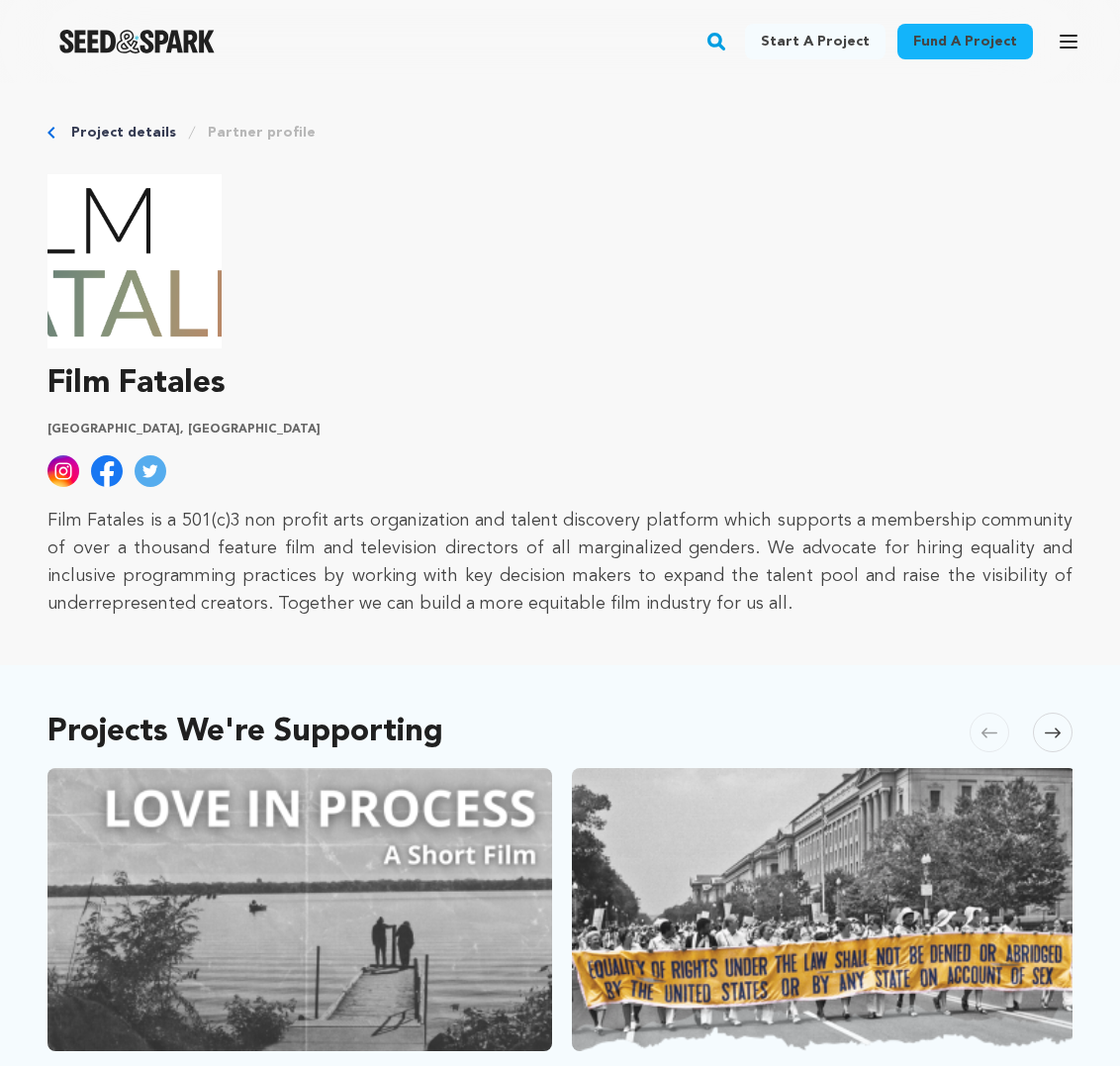 click 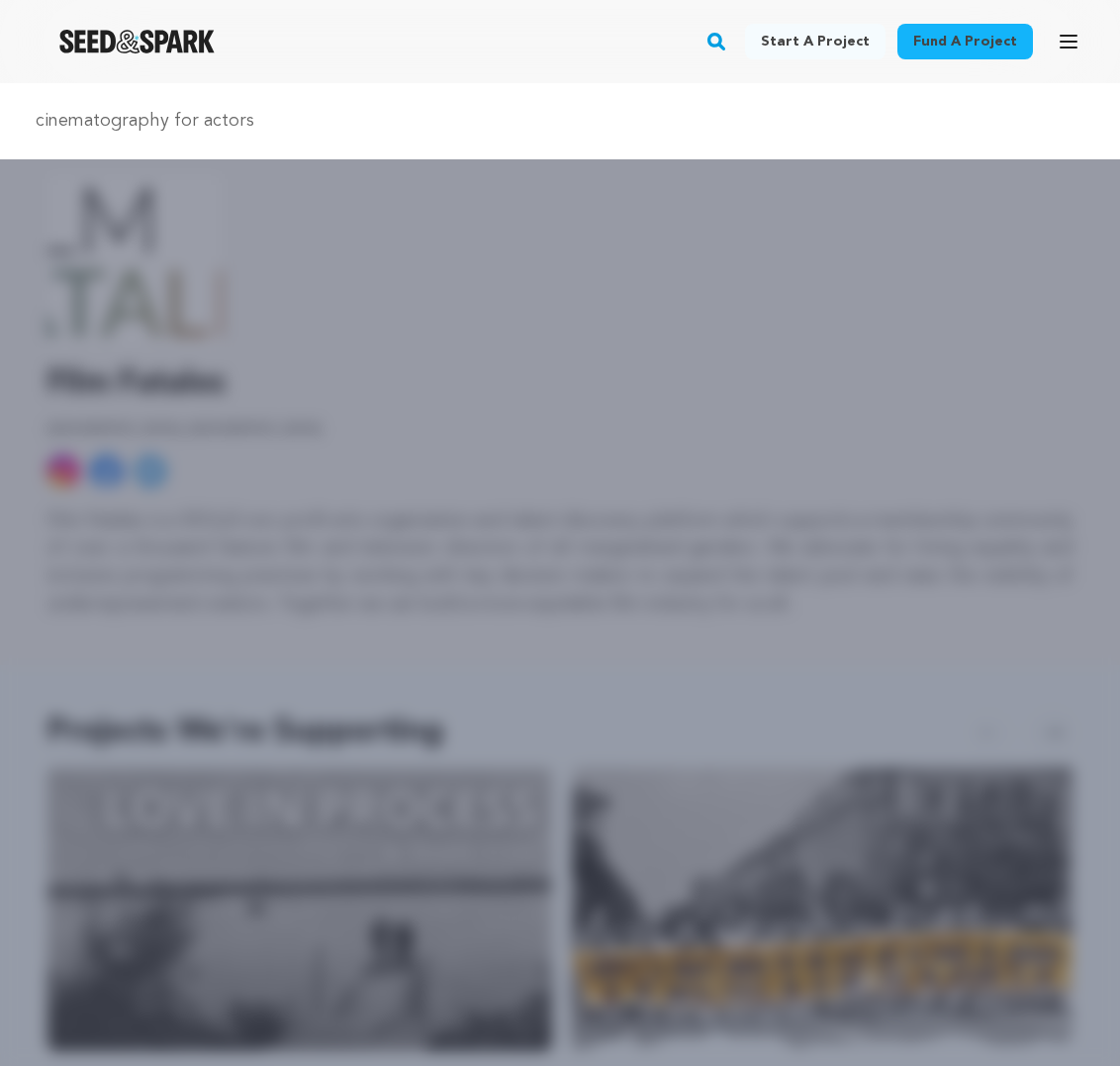 type on "cinematography for actors" 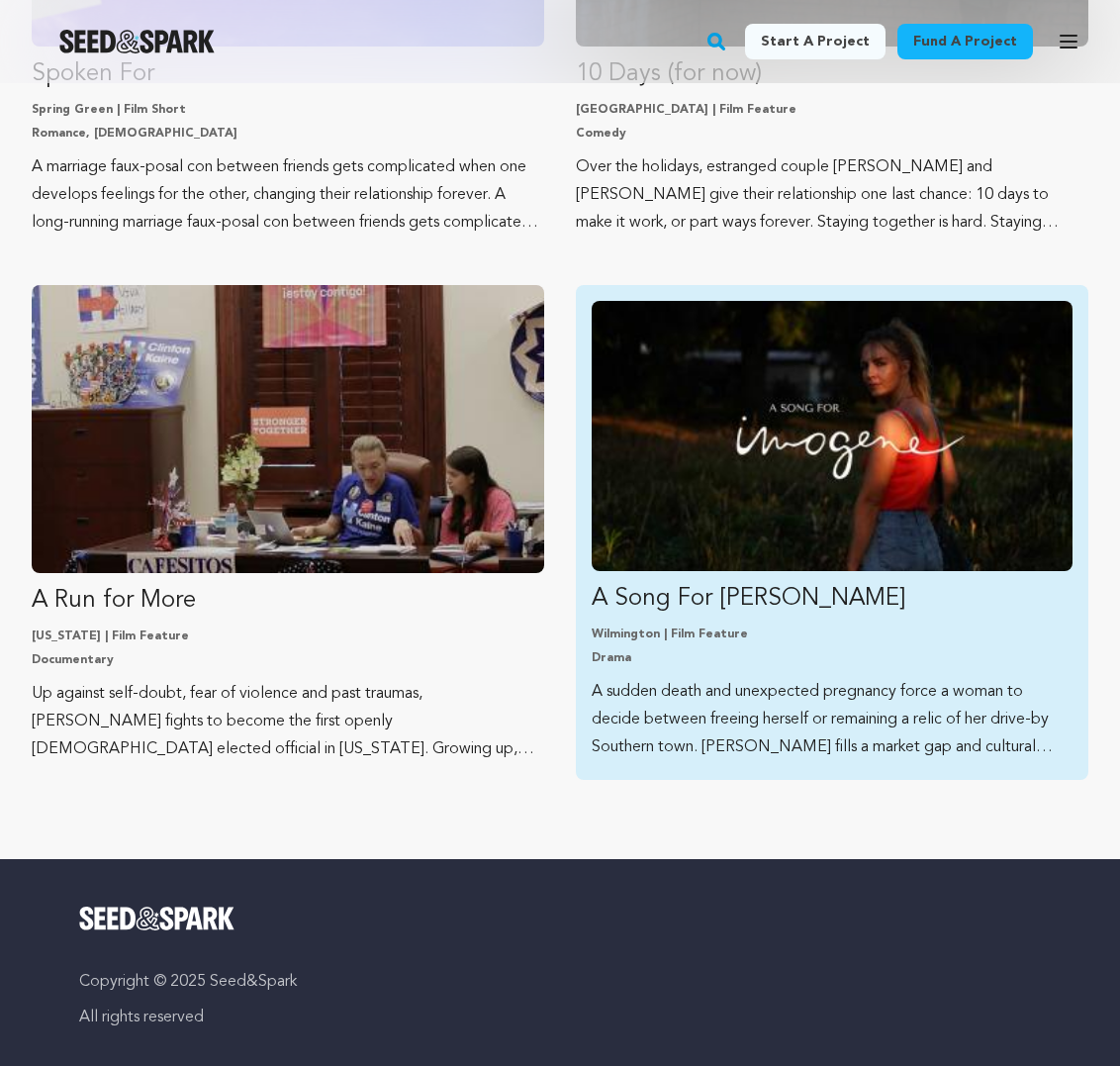 scroll, scrollTop: 1703, scrollLeft: 0, axis: vertical 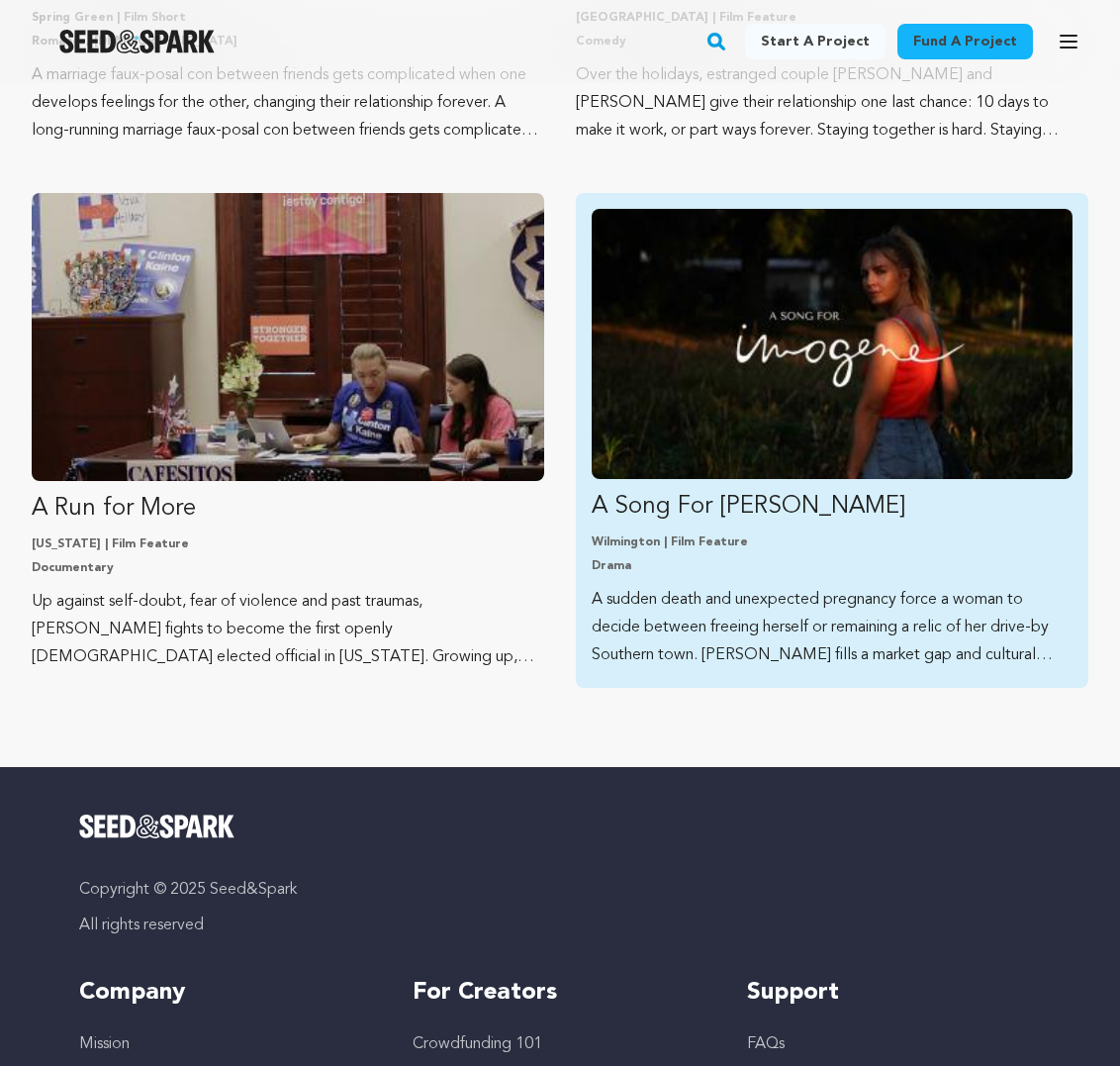 click at bounding box center [832, 343] 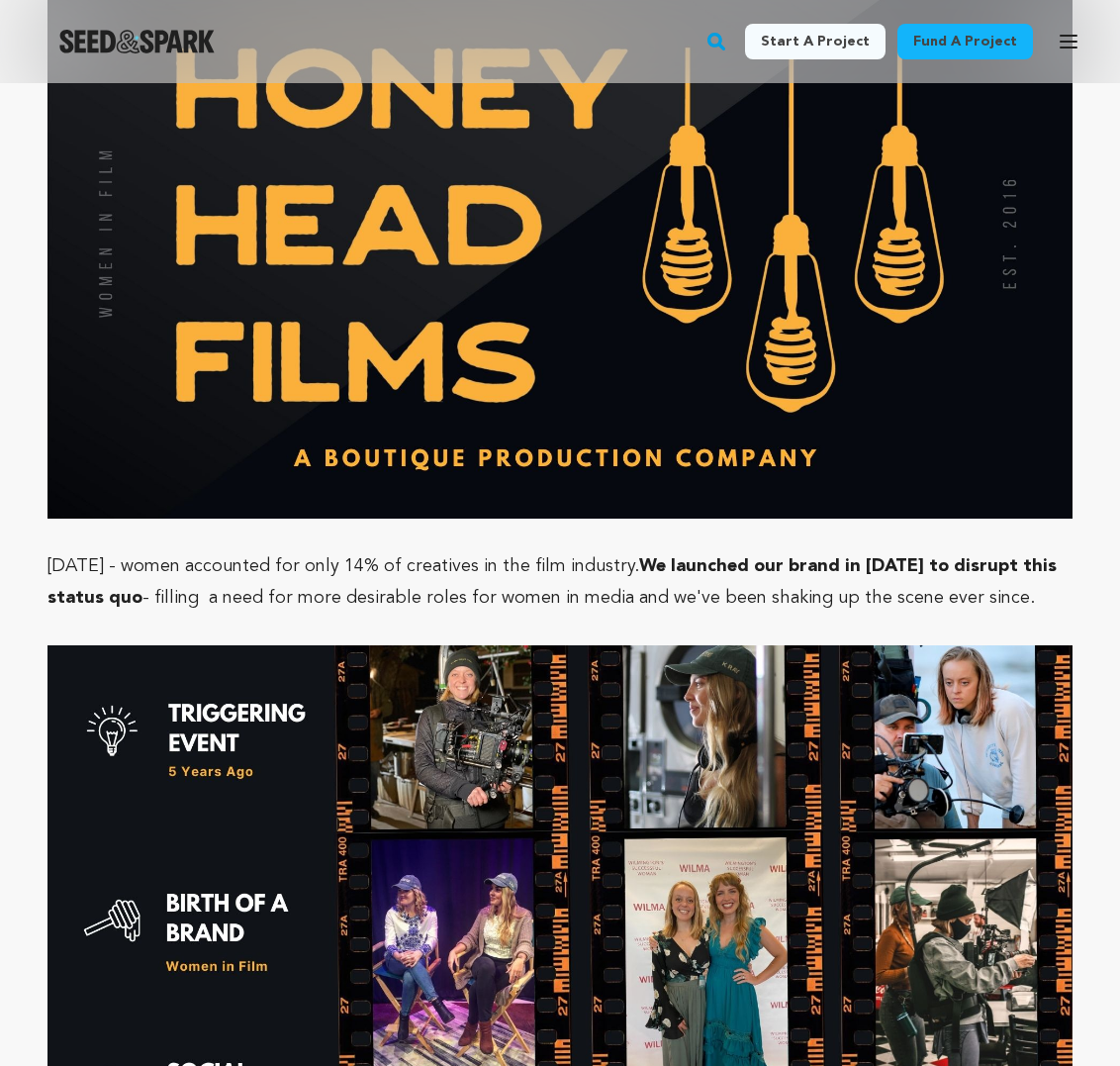 scroll, scrollTop: 1381, scrollLeft: 0, axis: vertical 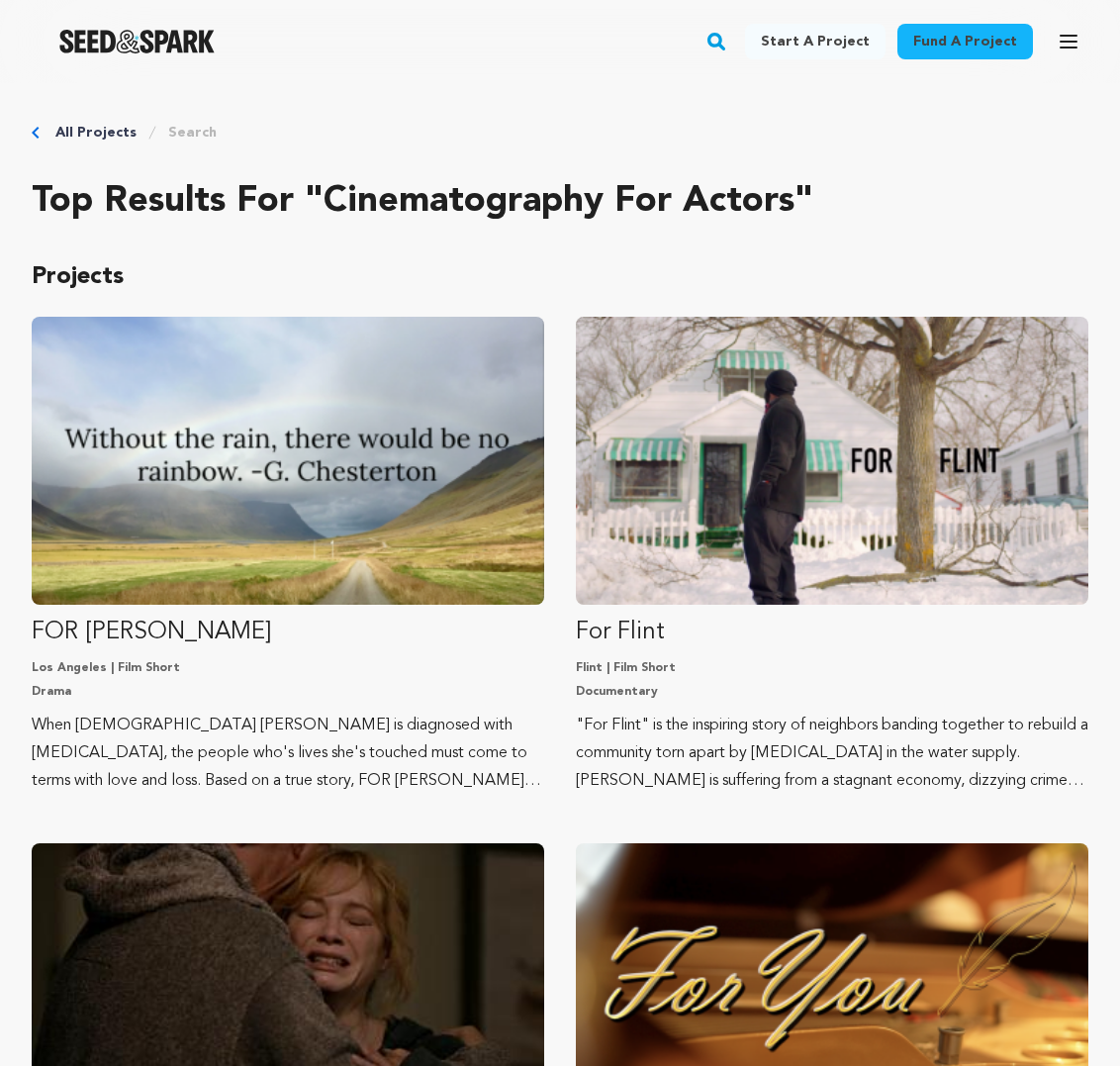 click on "All Projects" at bounding box center [96, 133] 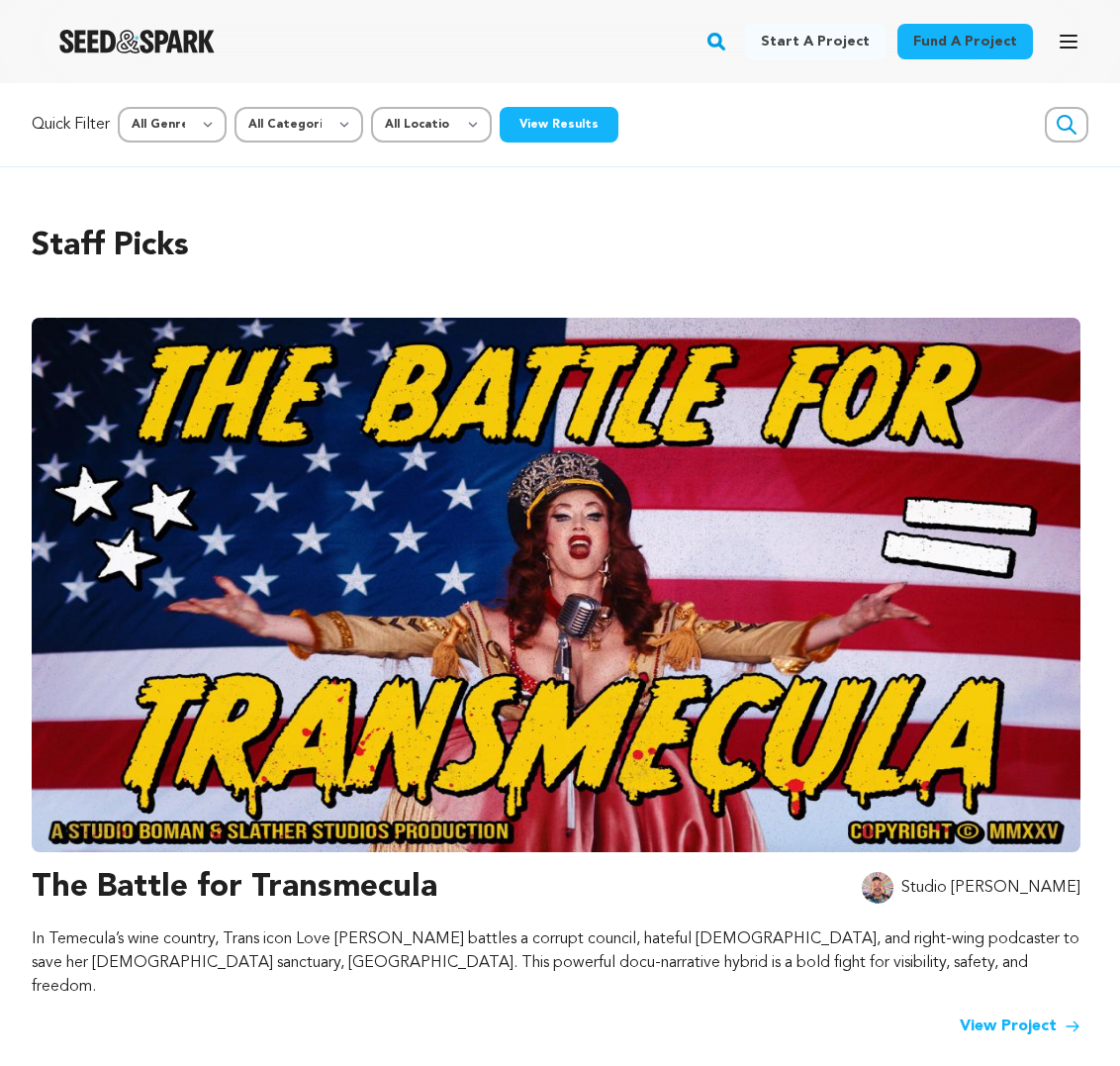 scroll, scrollTop: 0, scrollLeft: 0, axis: both 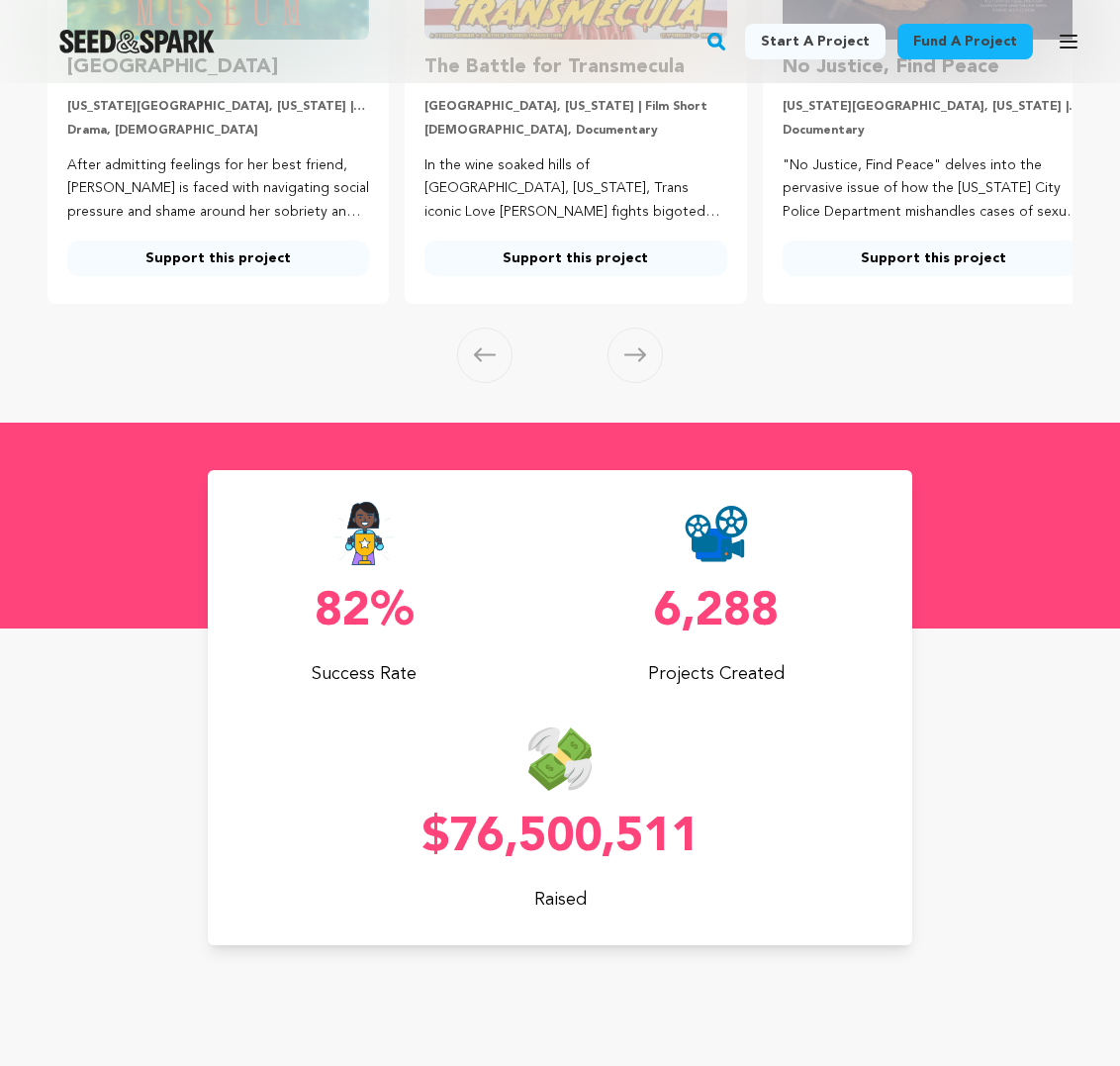 click on "Skip to next slide page" at bounding box center (635, 355) 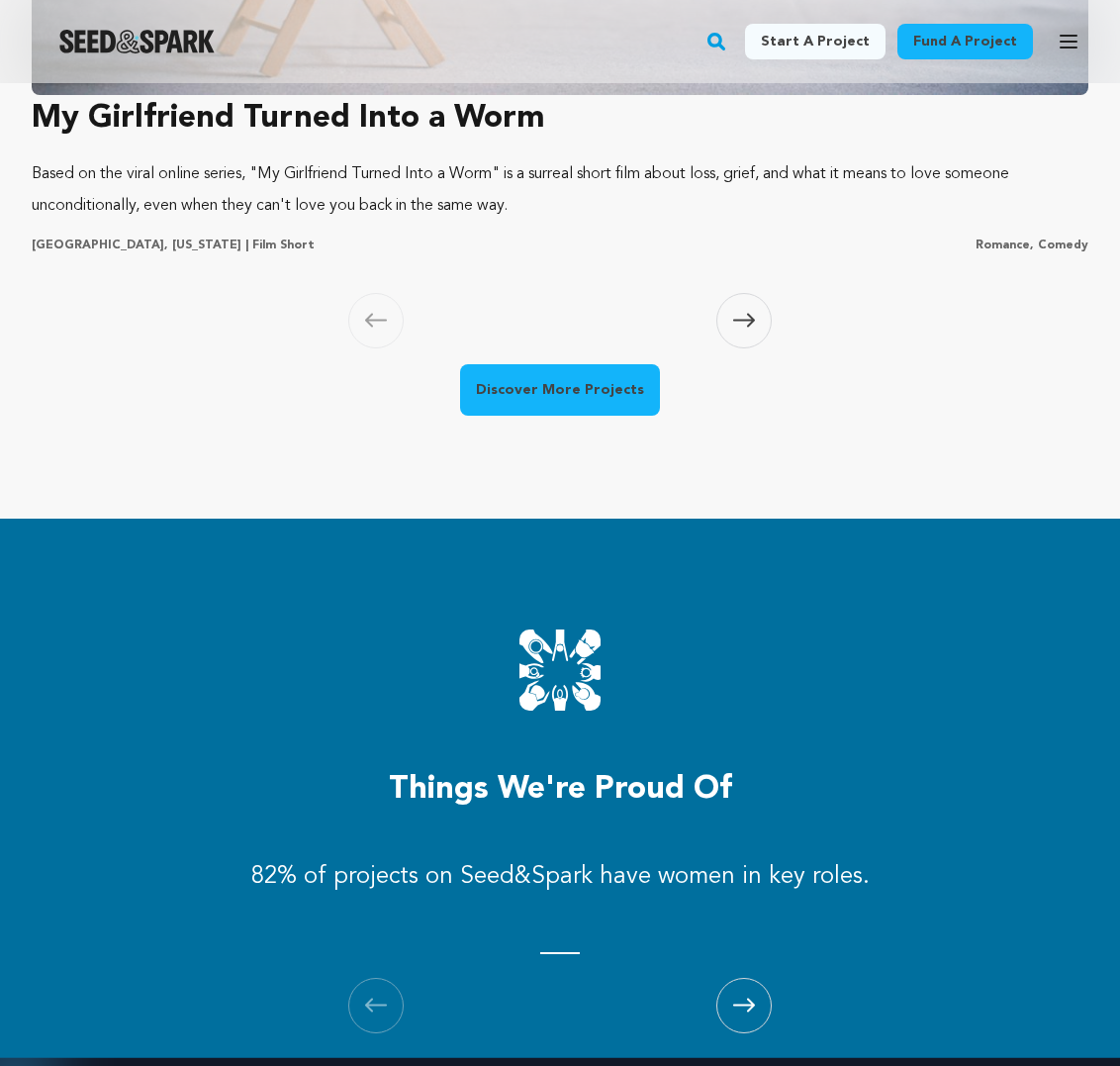 click at bounding box center [744, 321] 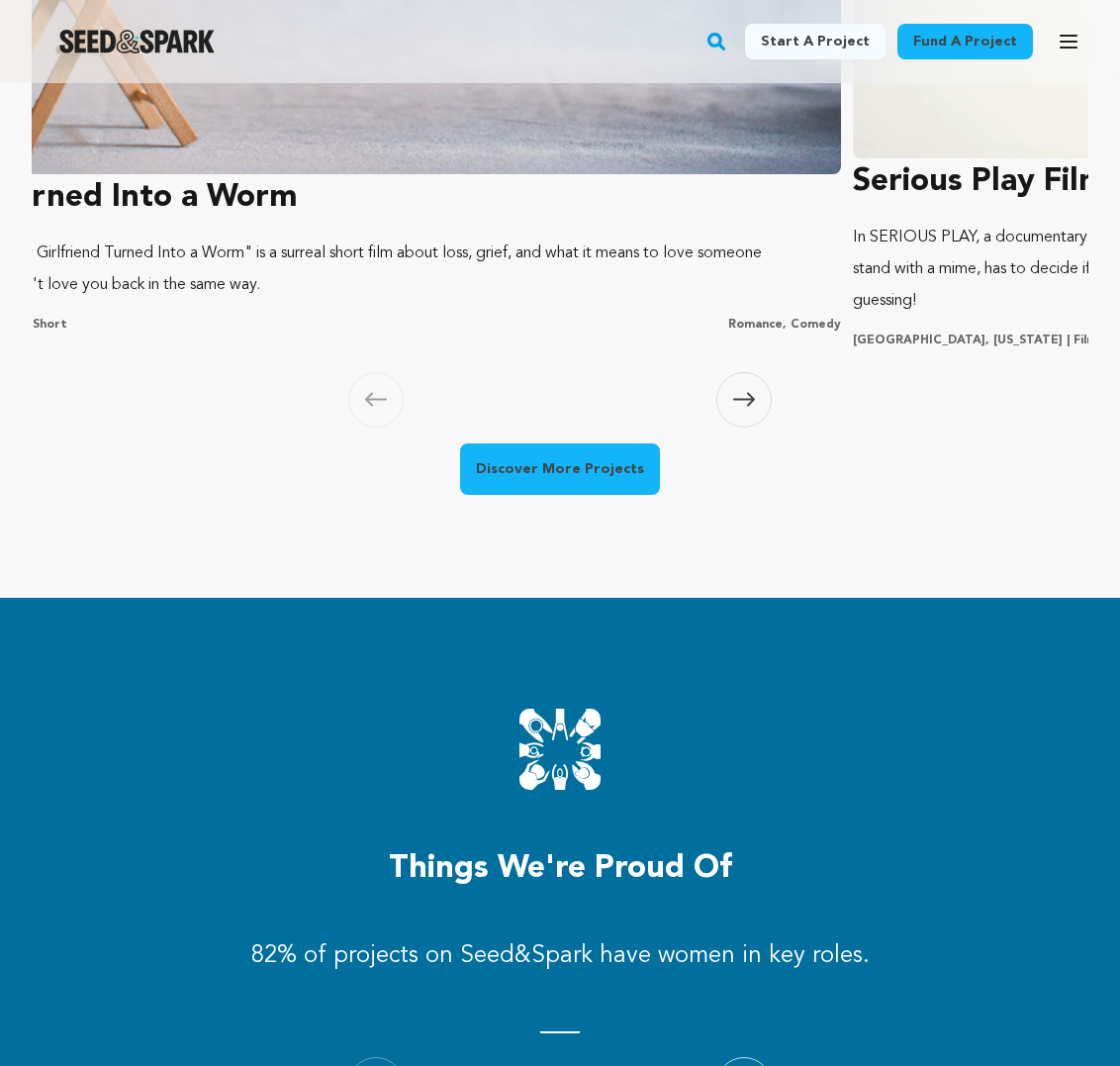scroll, scrollTop: 0, scrollLeft: 490, axis: horizontal 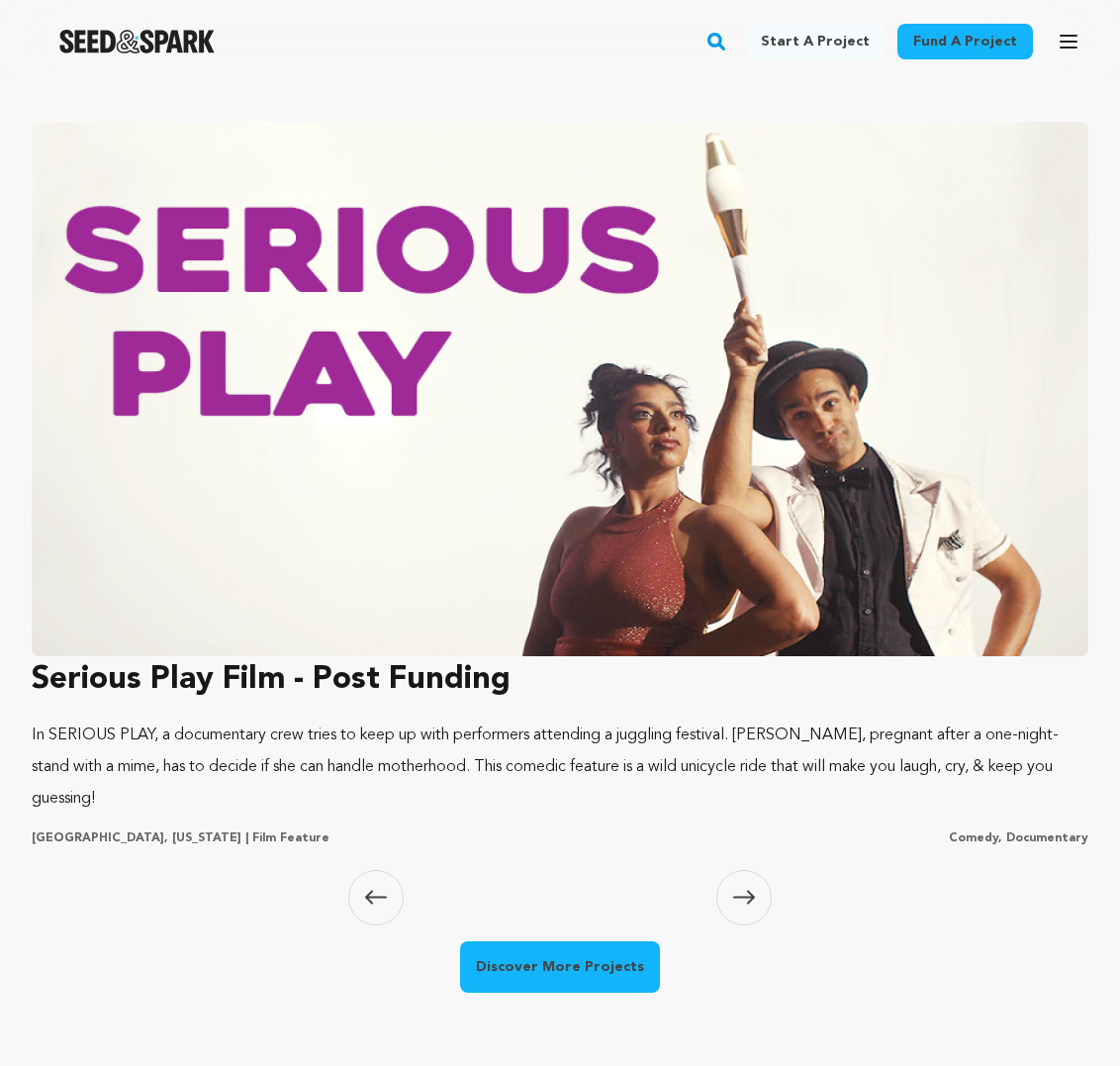 click at bounding box center (560, 389) 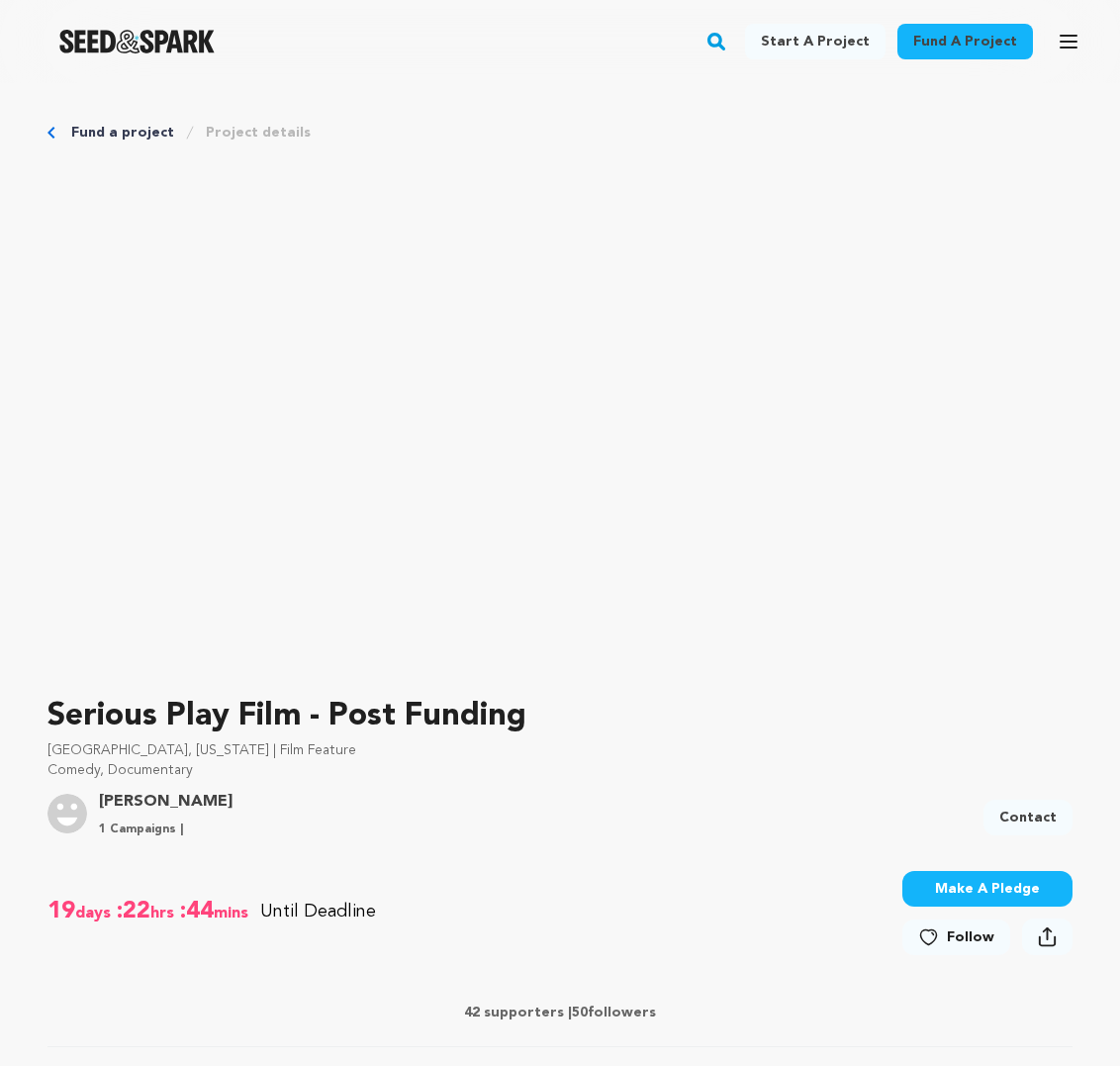 scroll, scrollTop: 0, scrollLeft: 0, axis: both 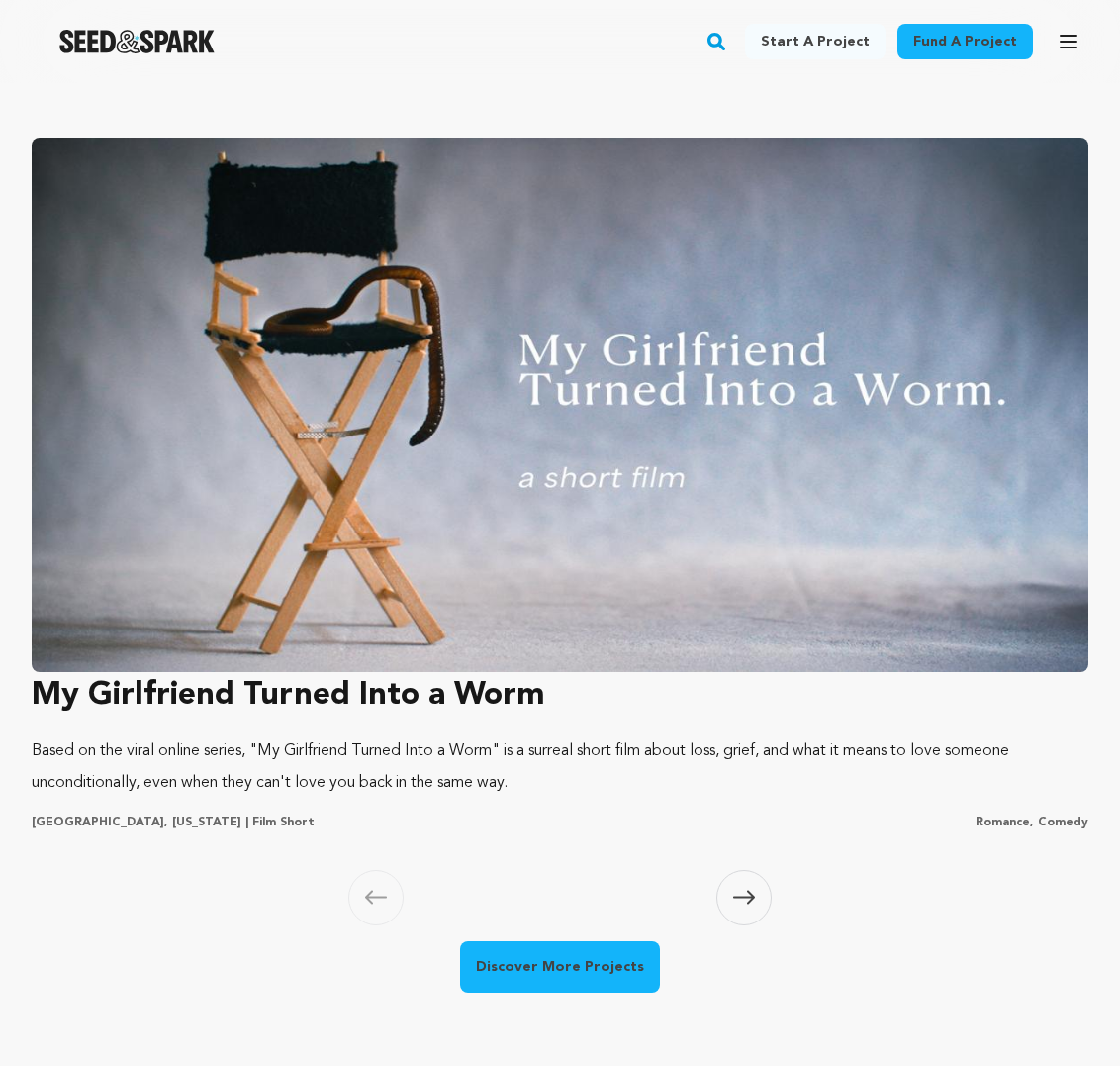 click 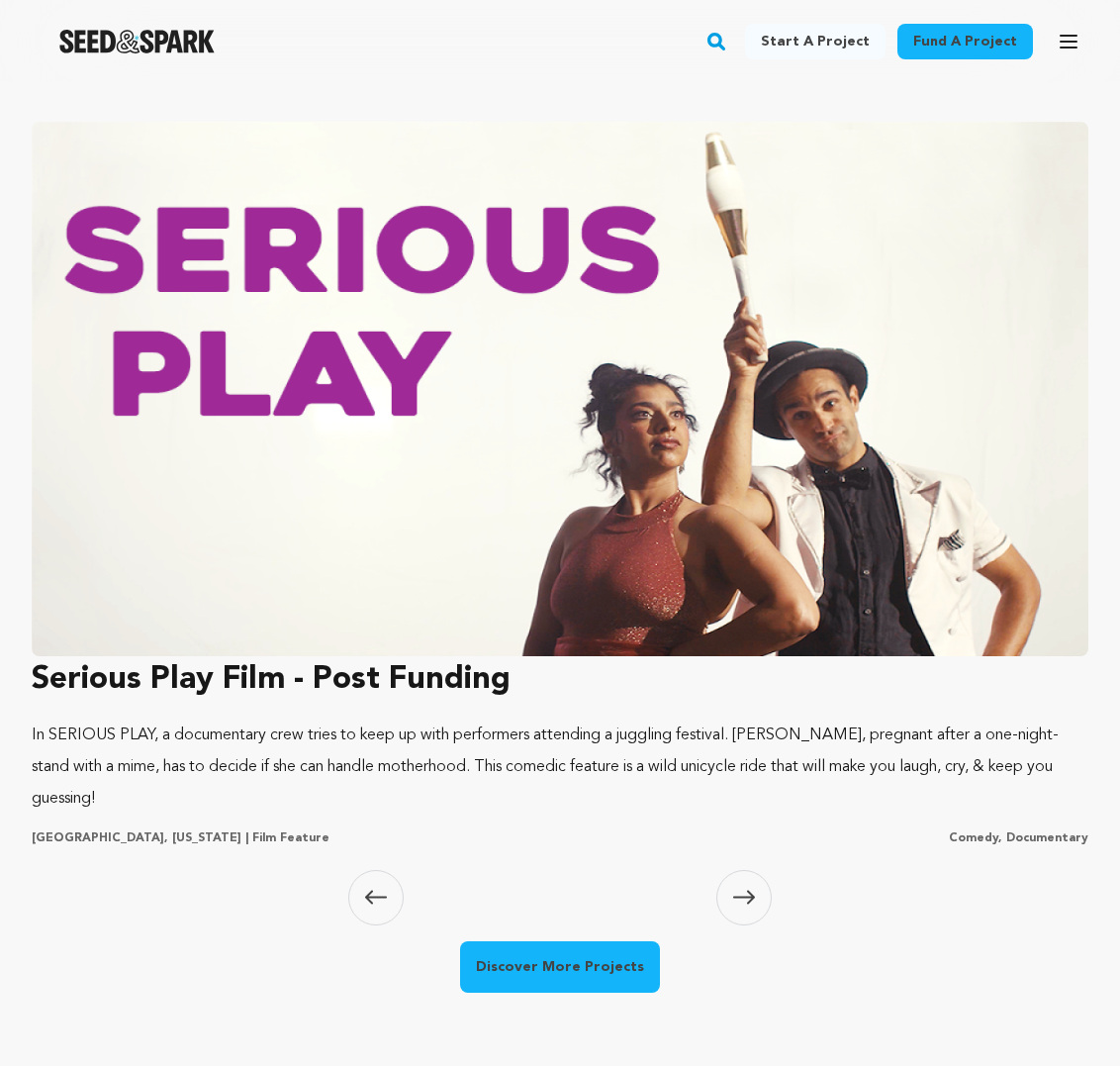 click 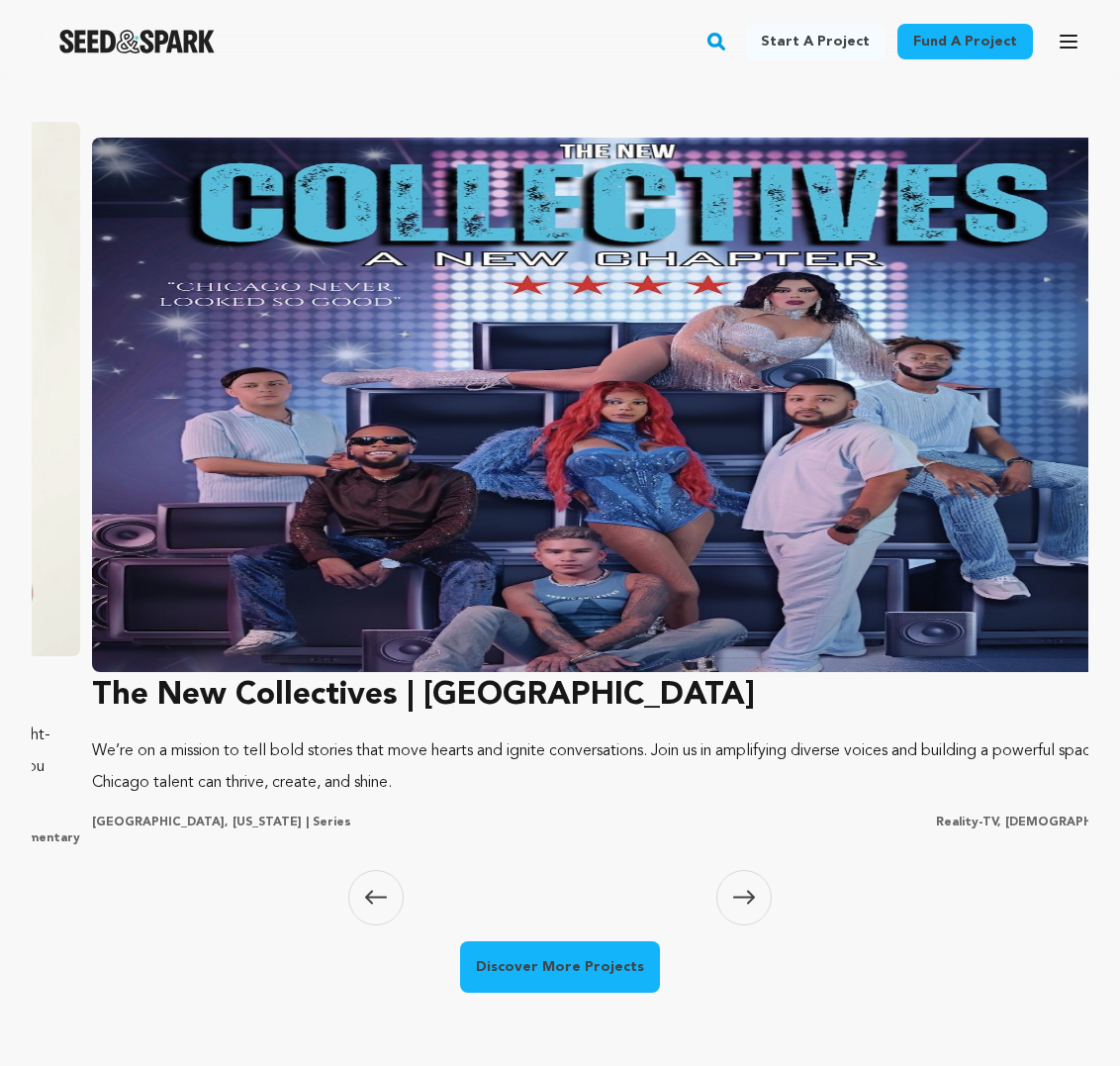 scroll, scrollTop: 0, scrollLeft: 2137, axis: horizontal 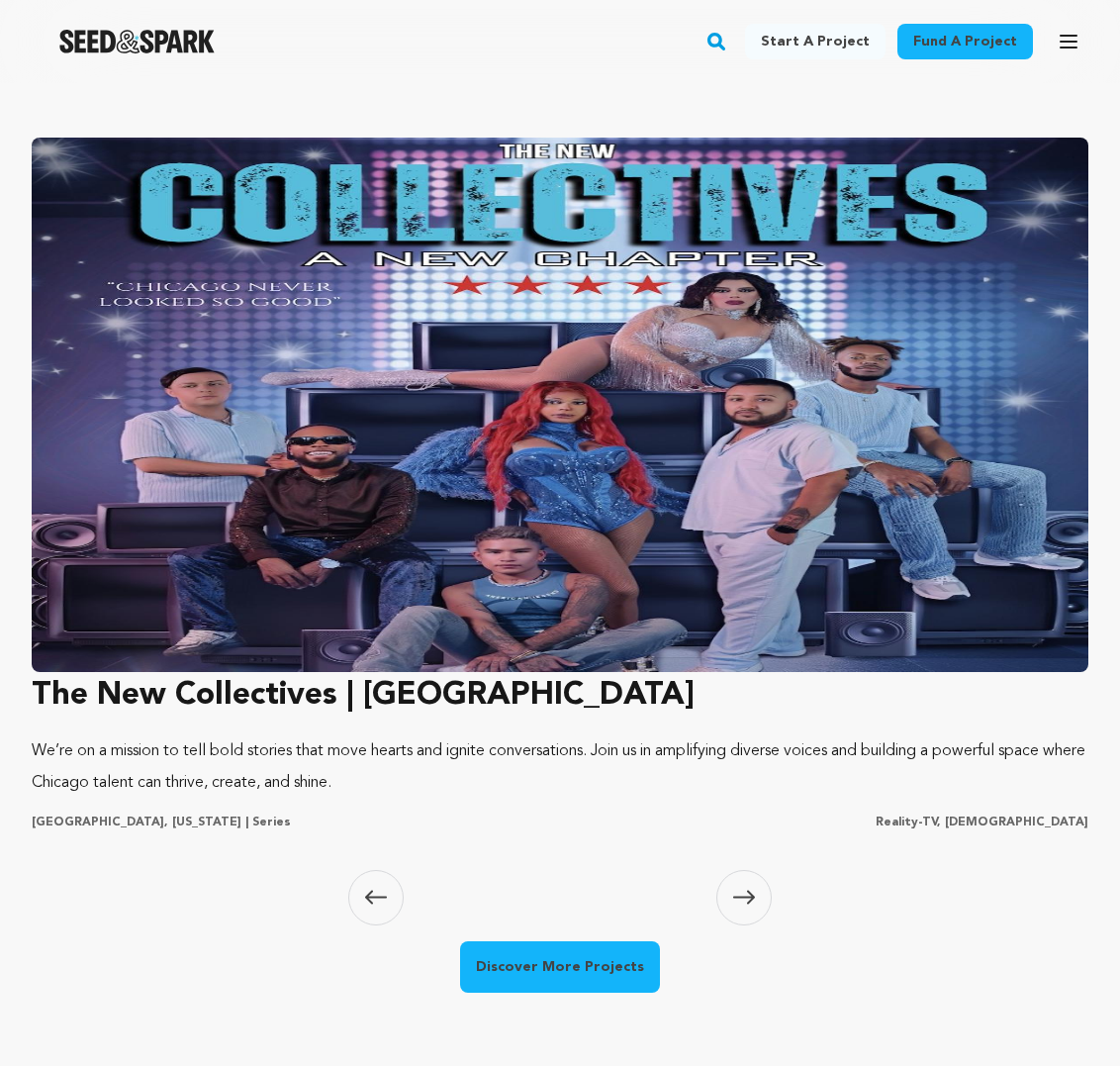 click 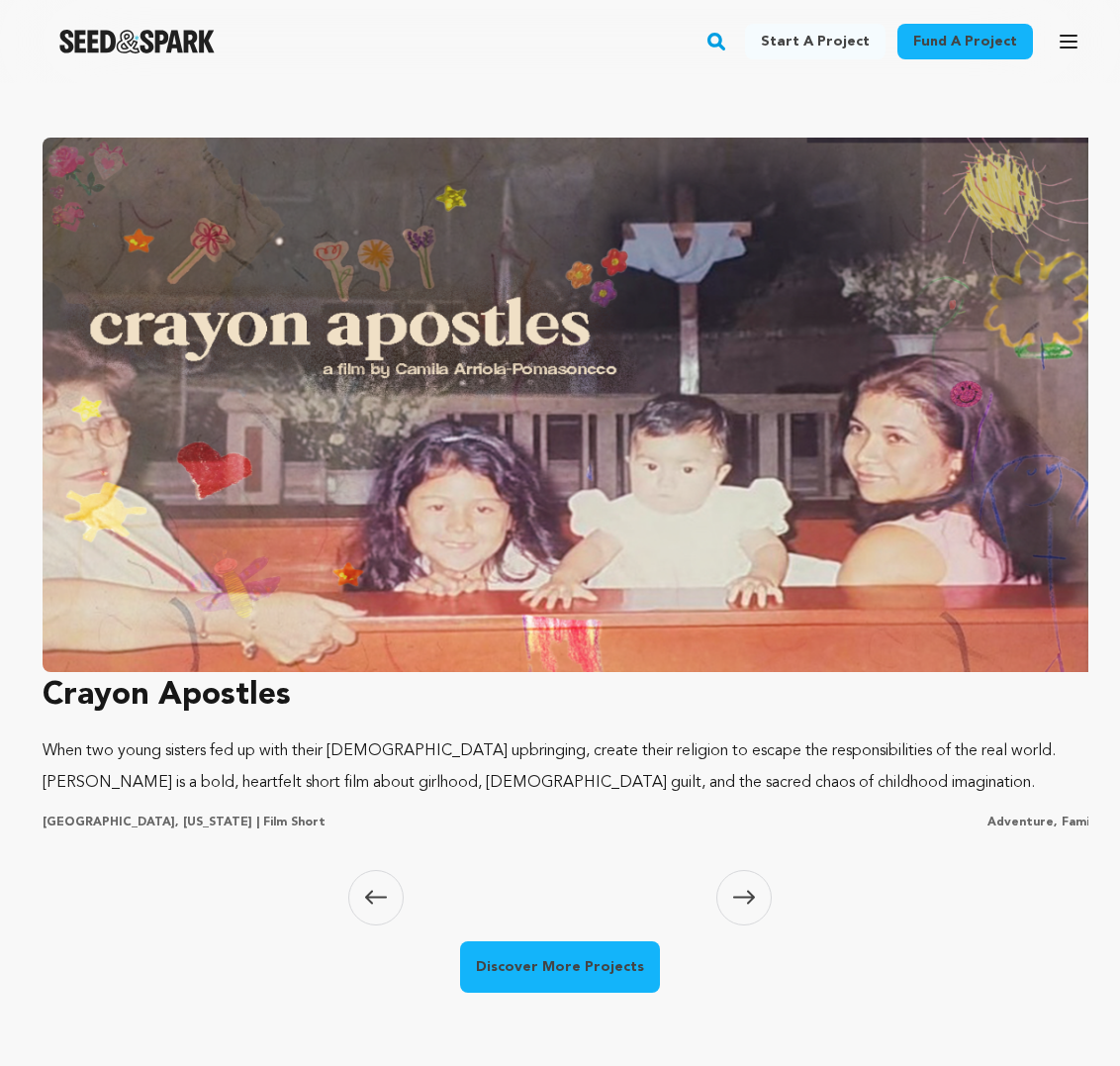 scroll, scrollTop: 0, scrollLeft: 3206, axis: horizontal 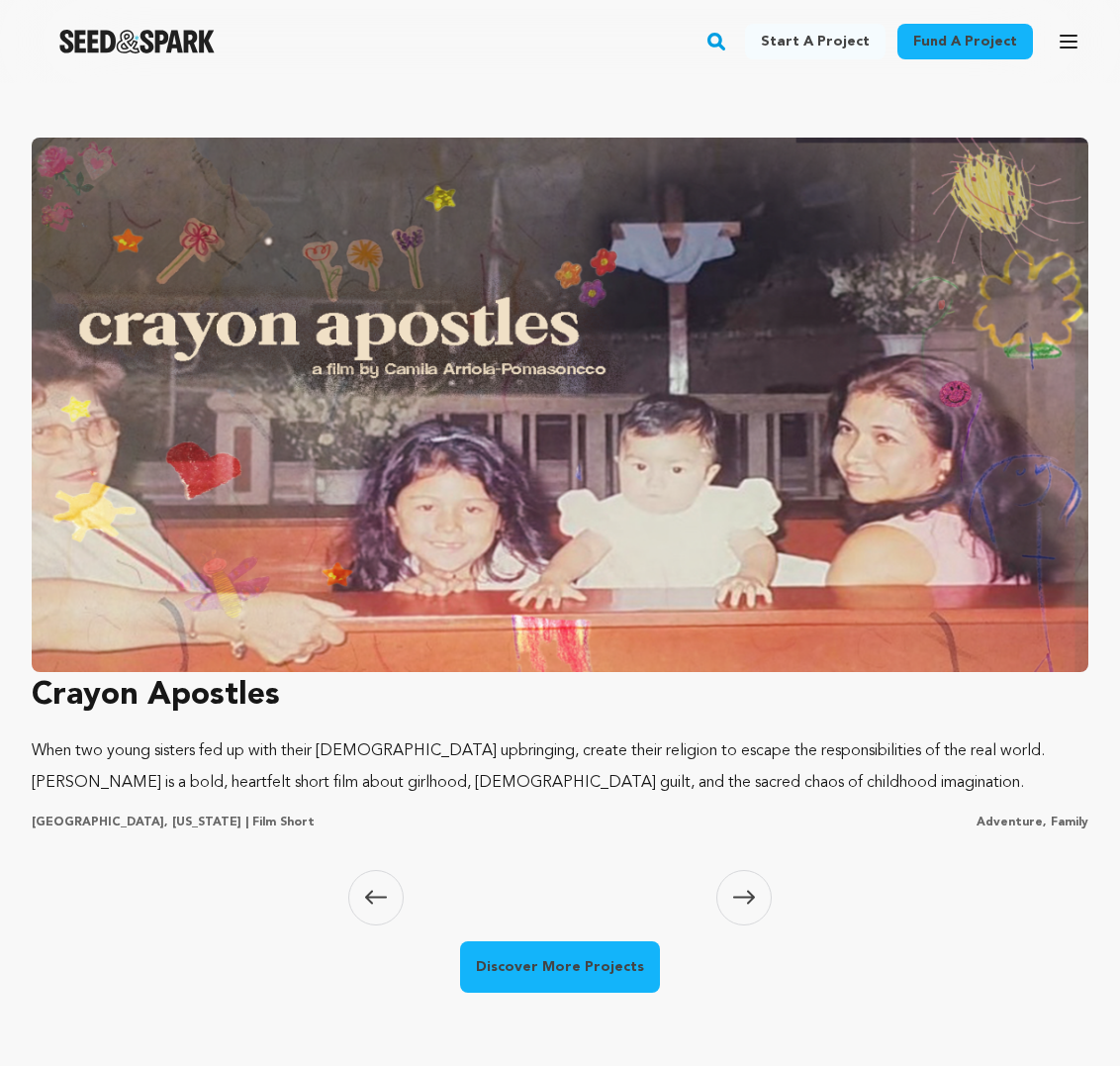 click at bounding box center (560, 405) 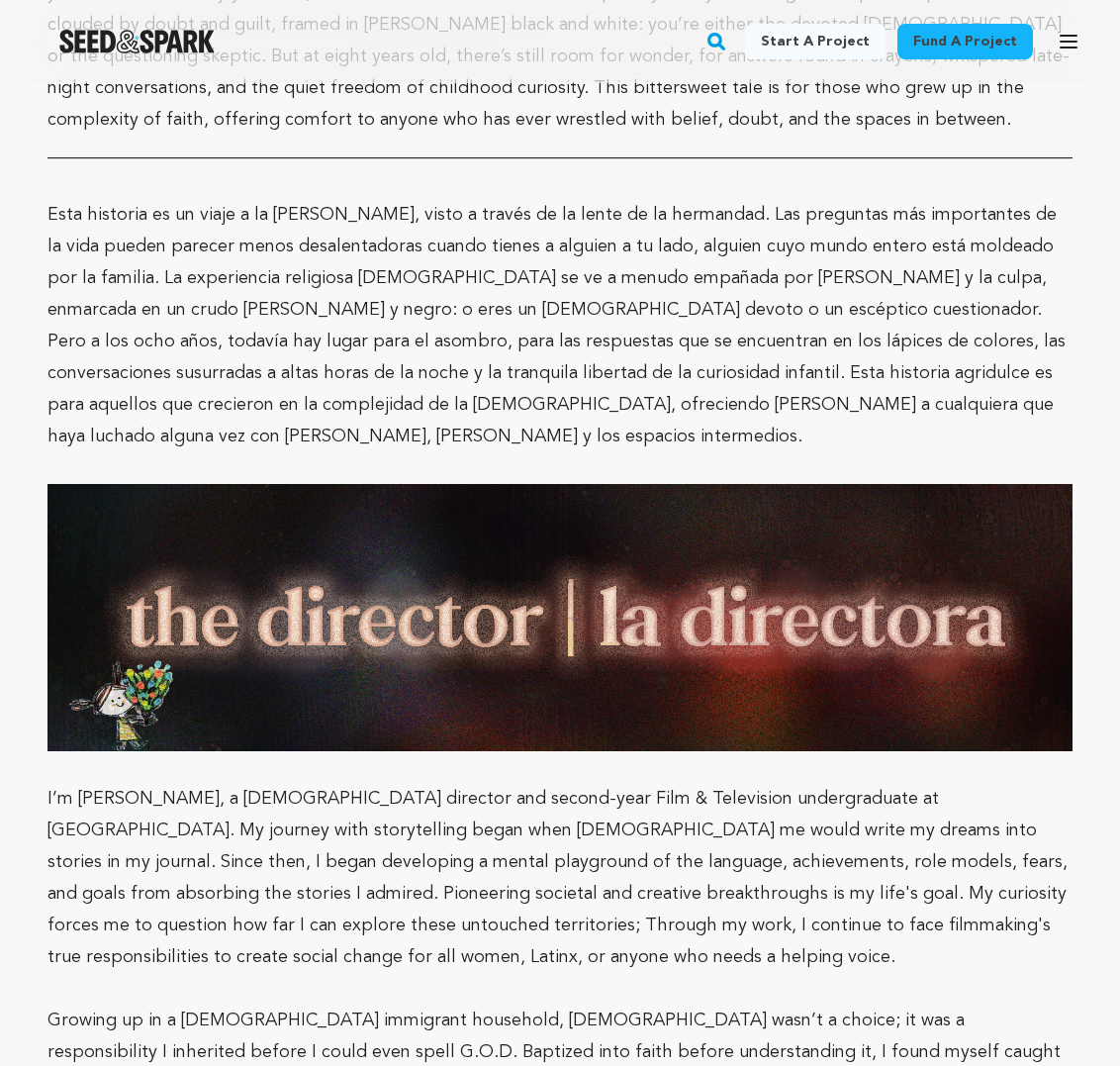scroll, scrollTop: 3108, scrollLeft: 0, axis: vertical 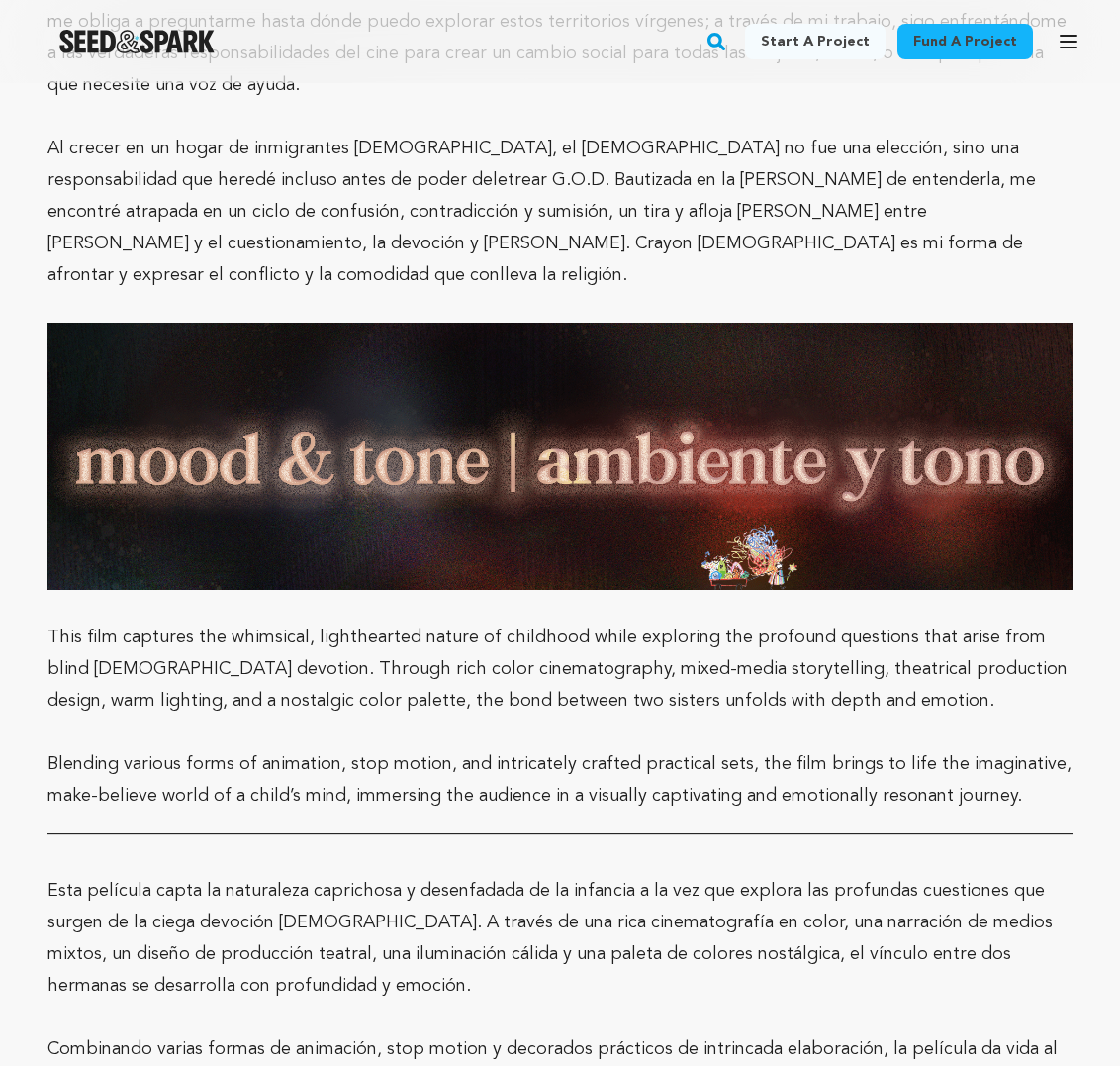 click at bounding box center (137, 42) 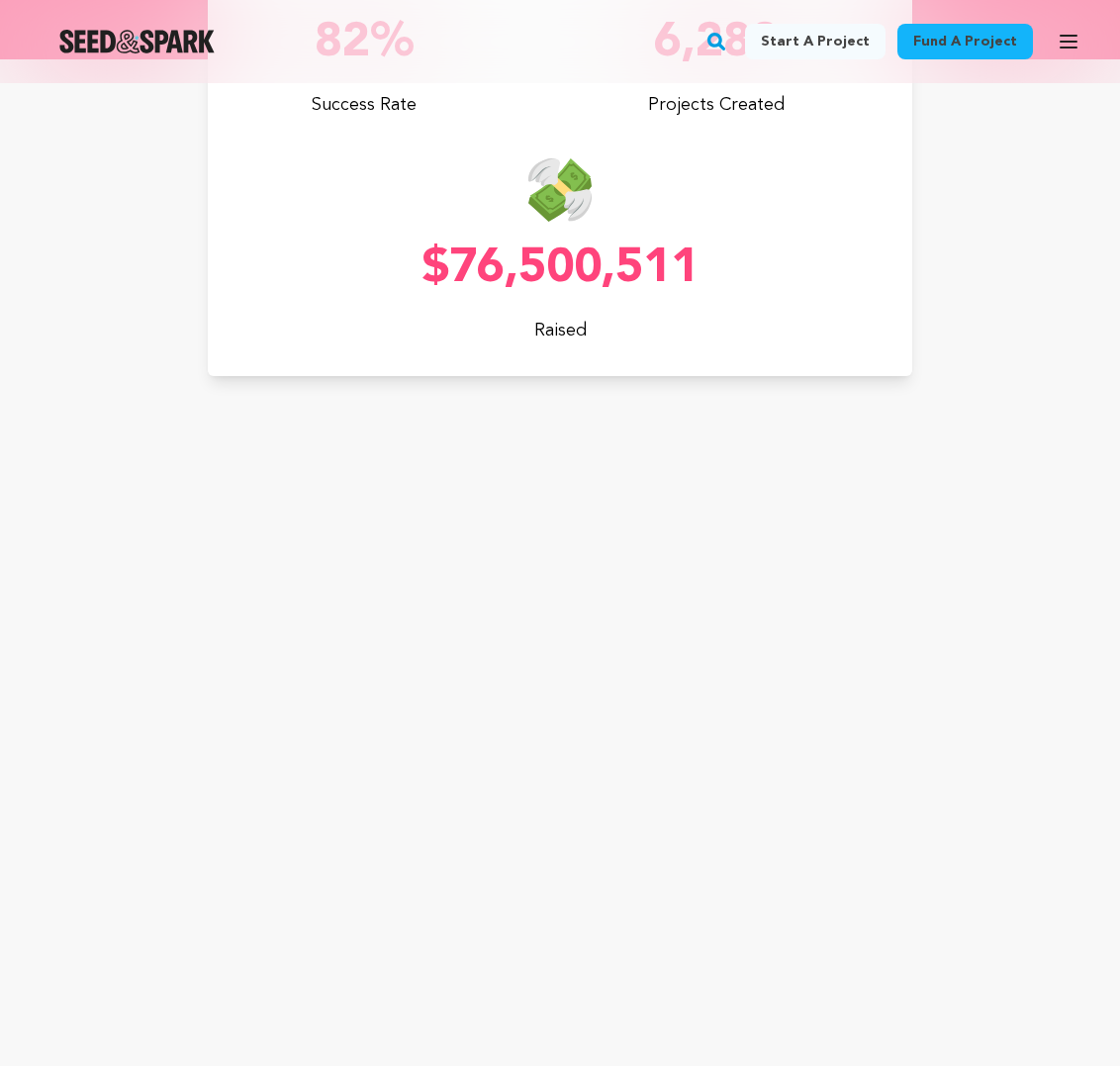 scroll, scrollTop: 0, scrollLeft: 0, axis: both 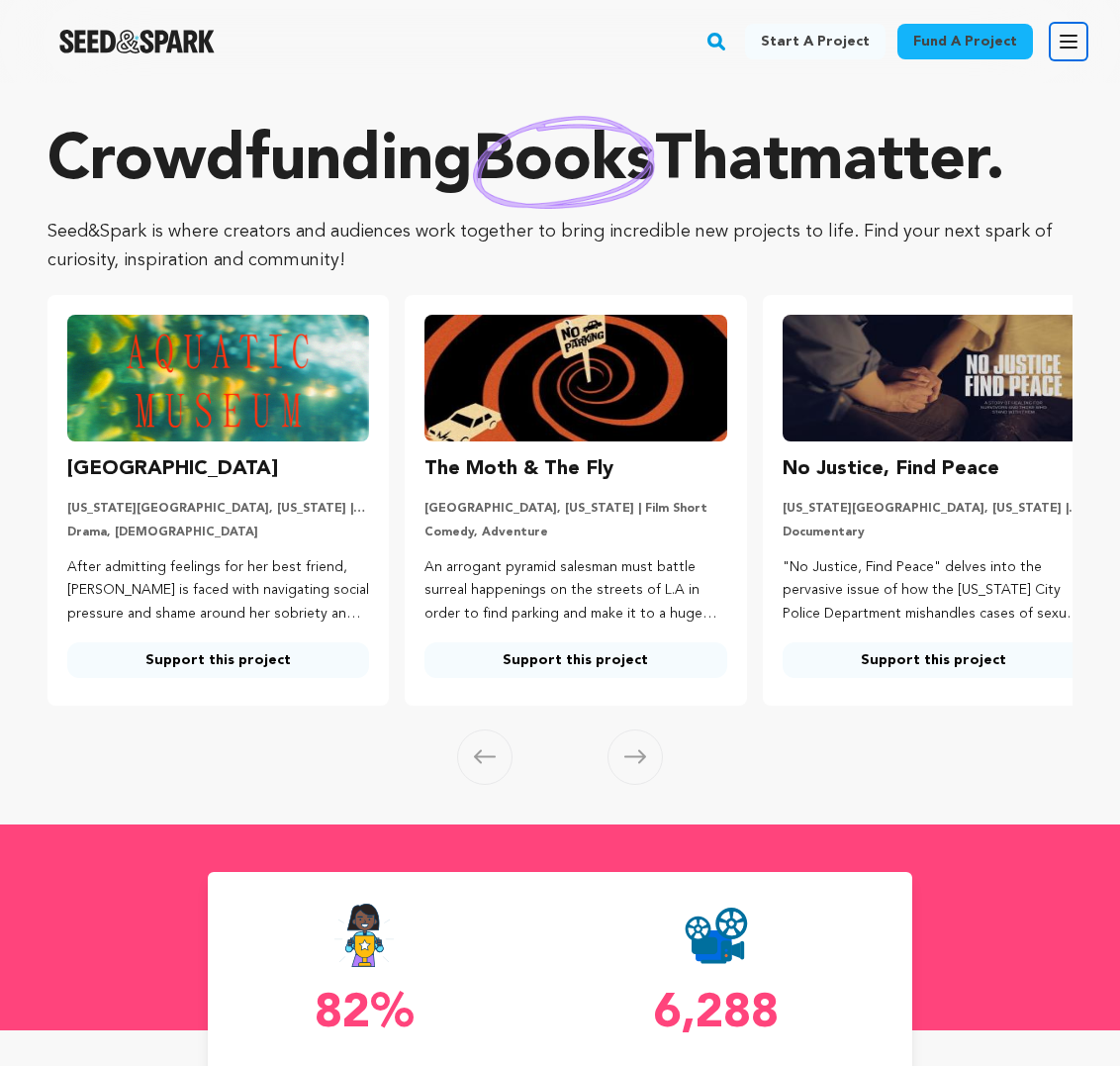 click 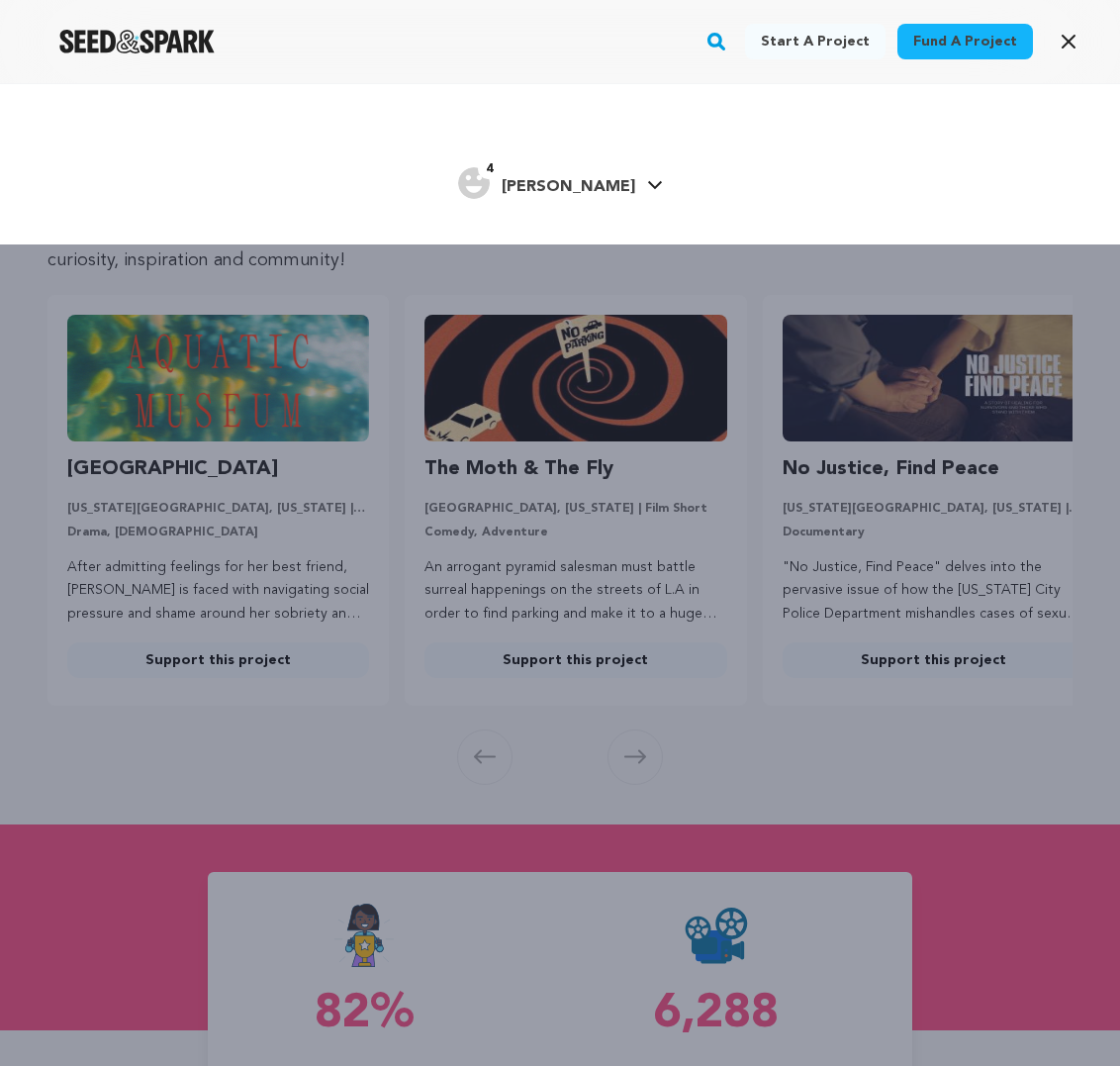 click on "4
Frances K." at bounding box center (560, 195) 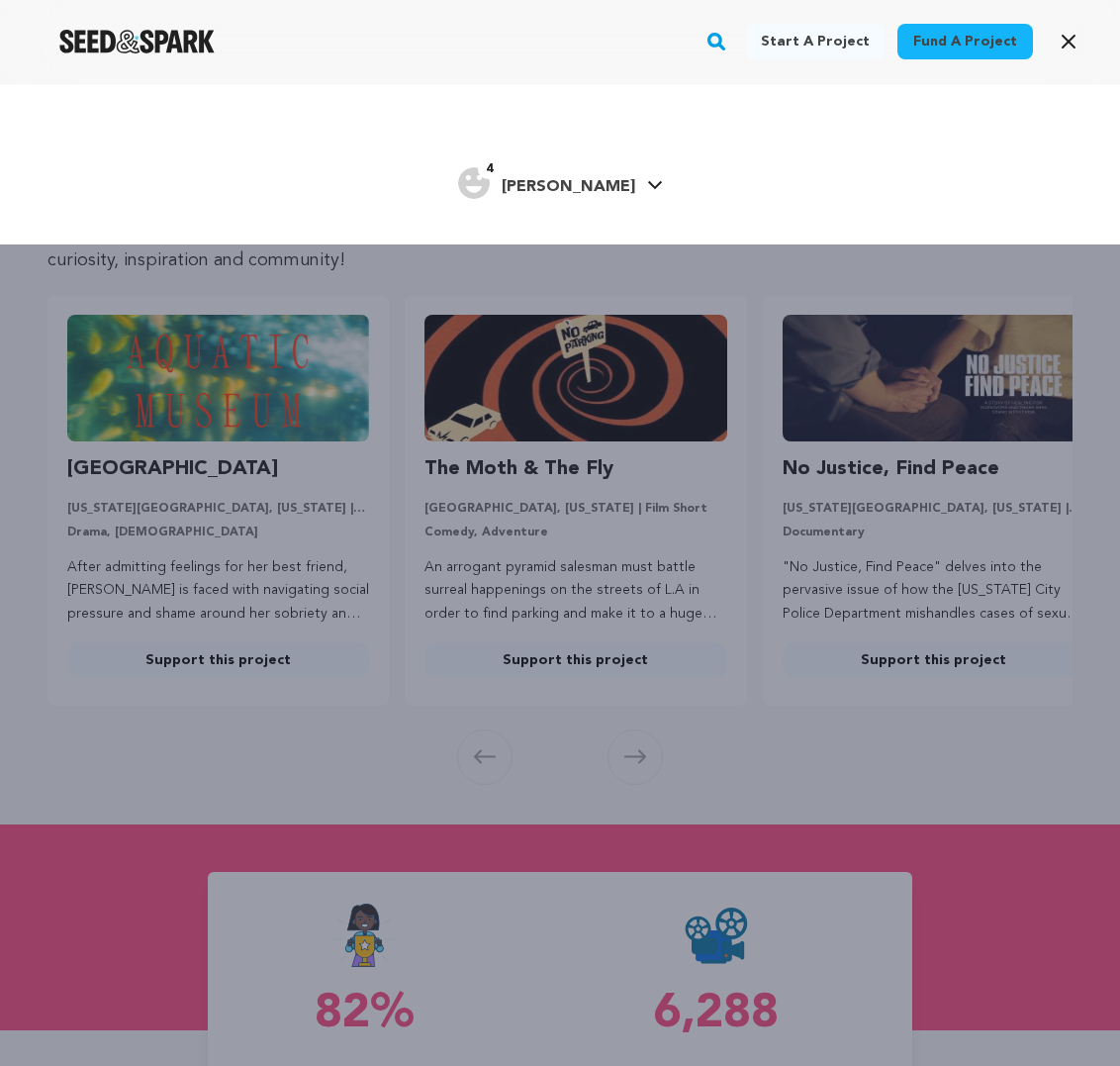 click on "[PERSON_NAME]" at bounding box center [568, 187] 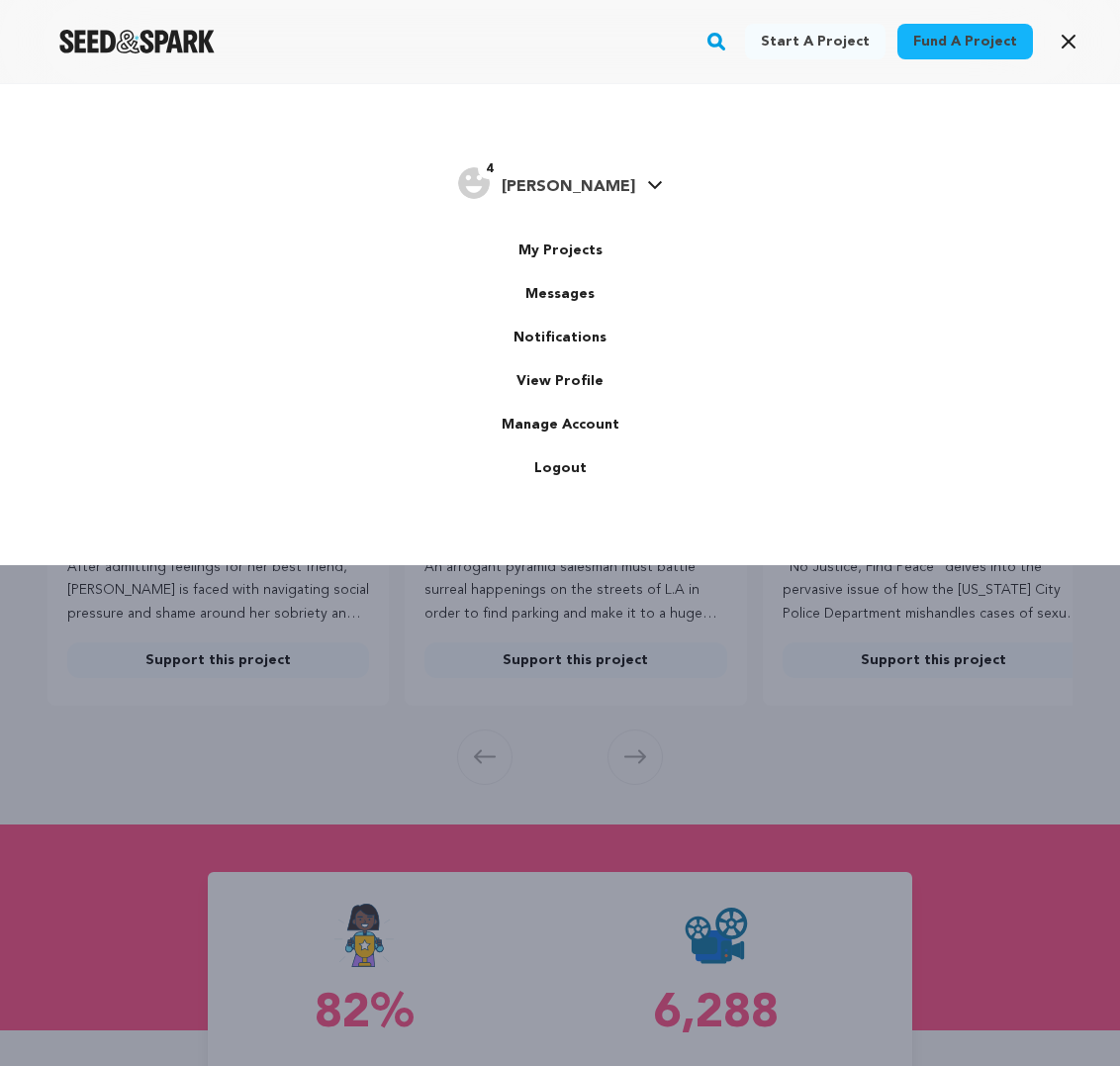 click on "[PERSON_NAME]" at bounding box center [568, 187] 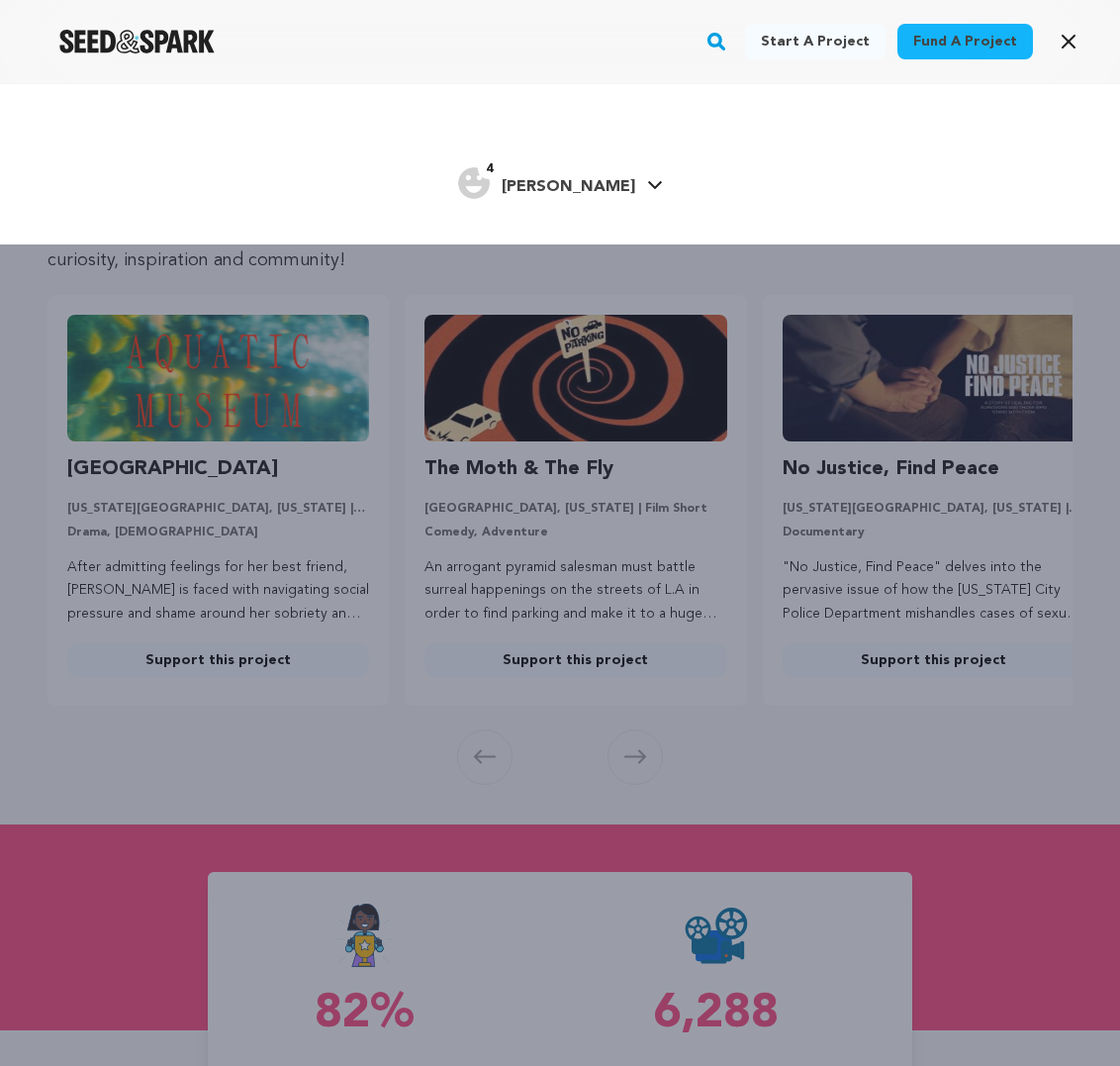 click on "[PERSON_NAME]" at bounding box center (568, 187) 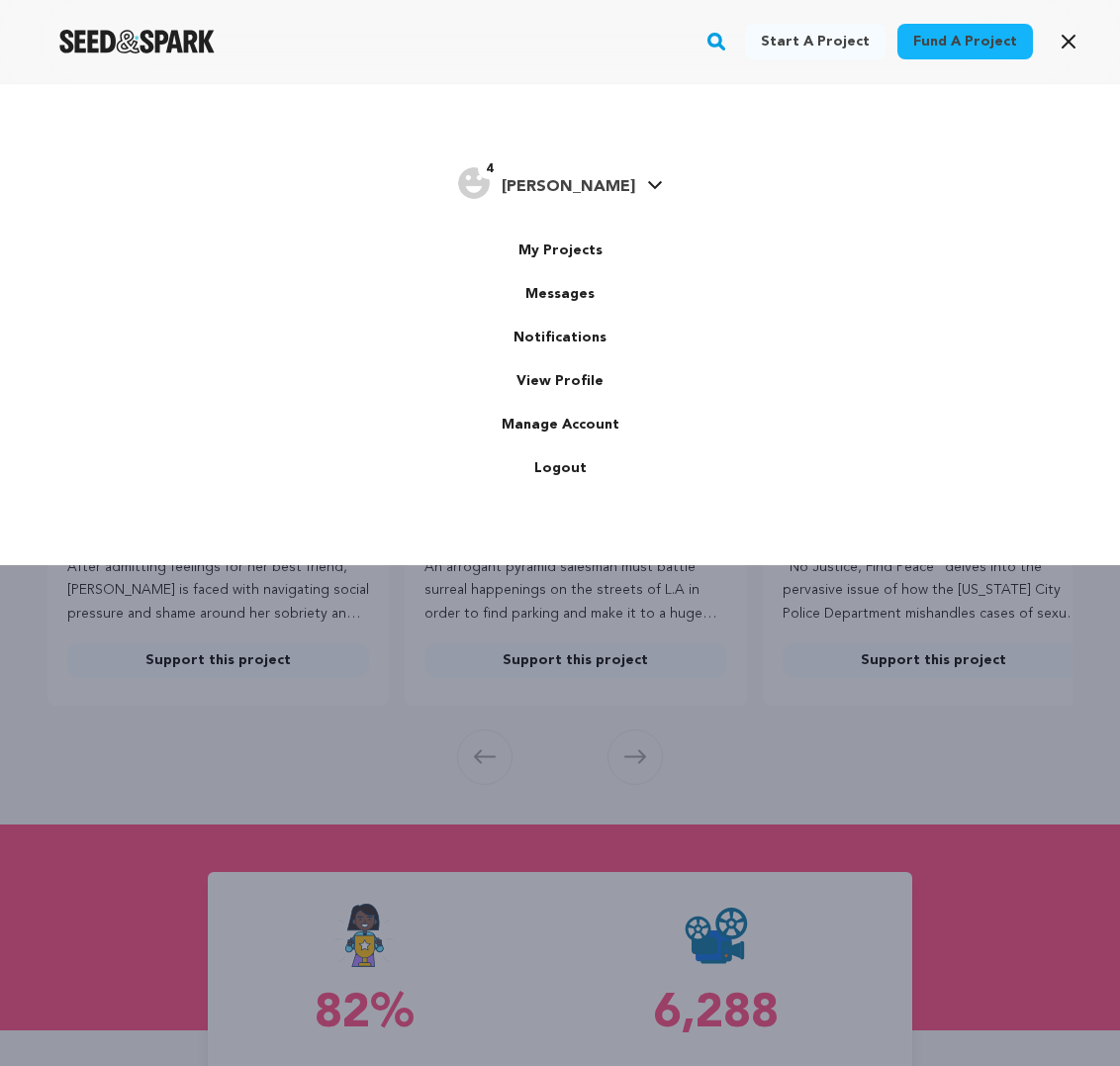 click on "4" at bounding box center [489, 169] 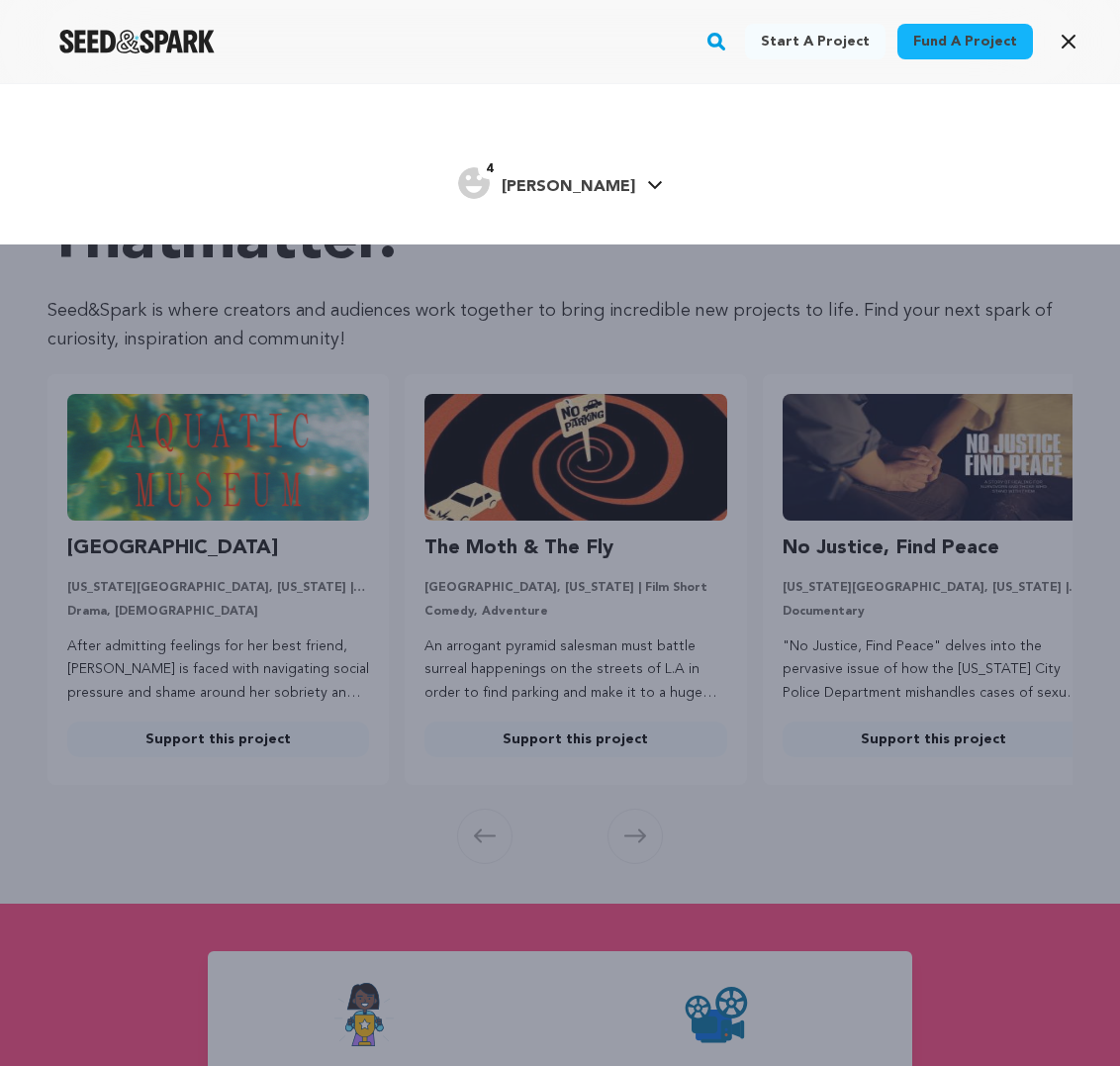 click at bounding box center (474, 183) 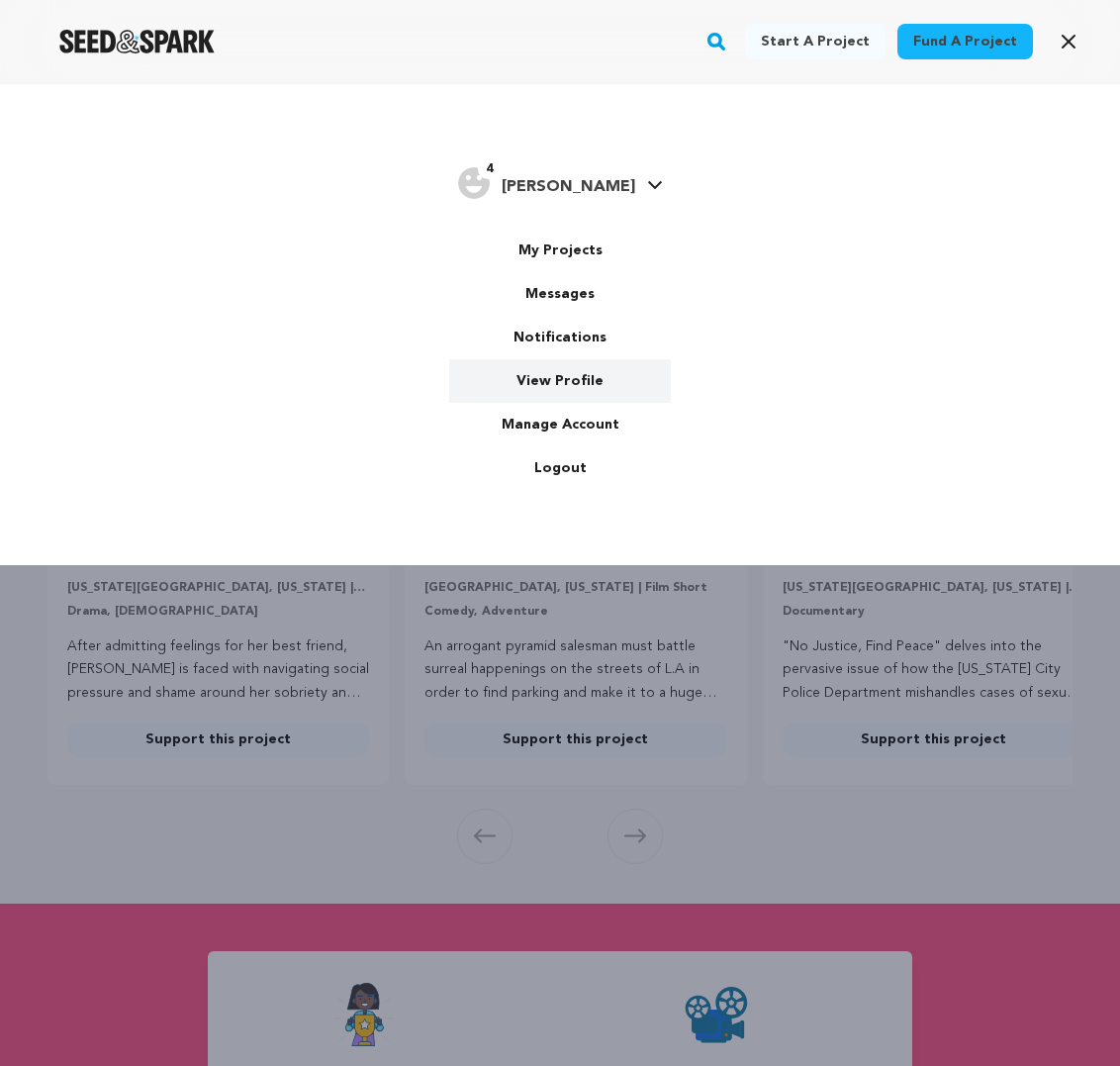 click on "View Profile" at bounding box center [560, 381] 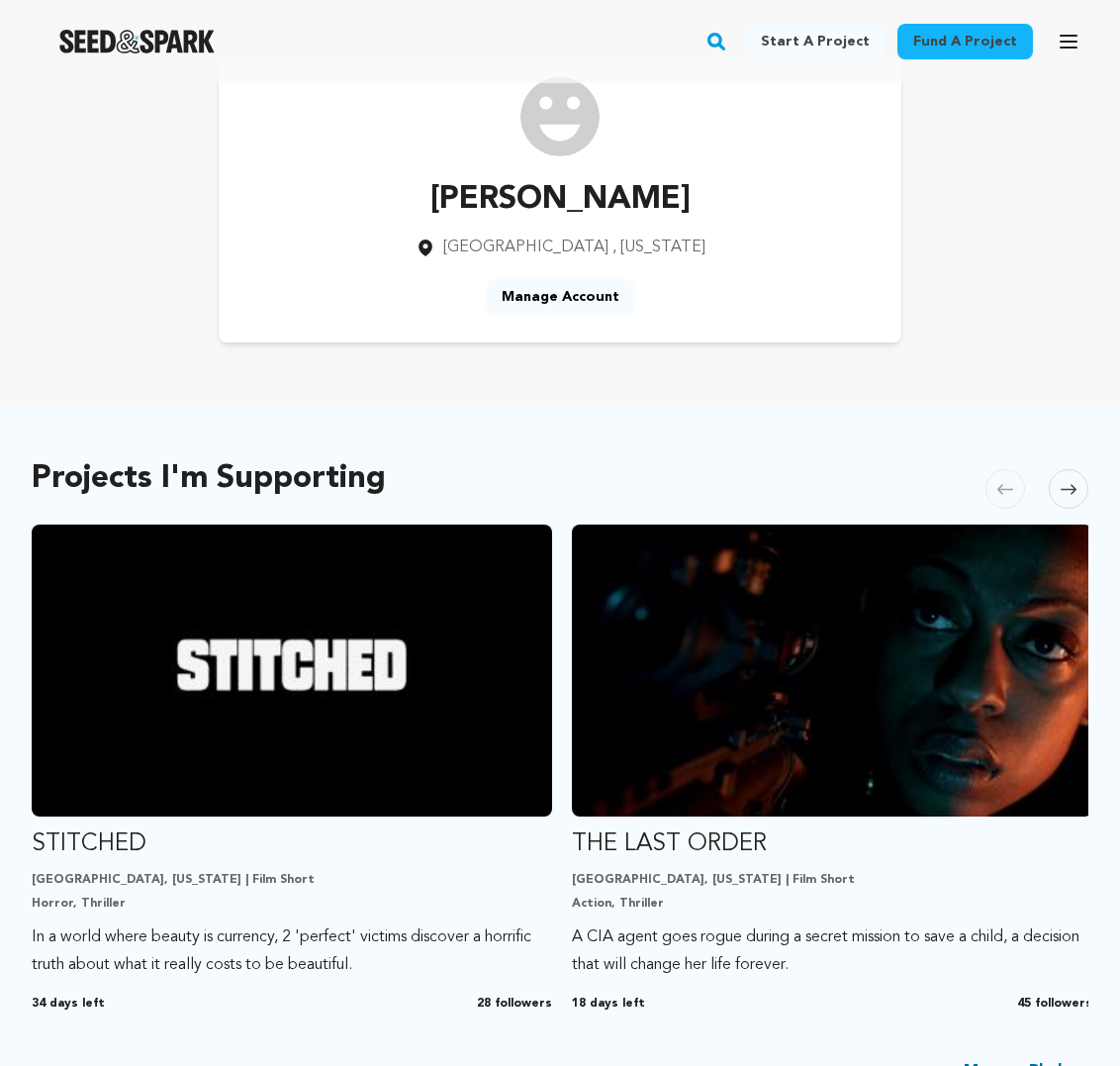 scroll, scrollTop: 401, scrollLeft: 0, axis: vertical 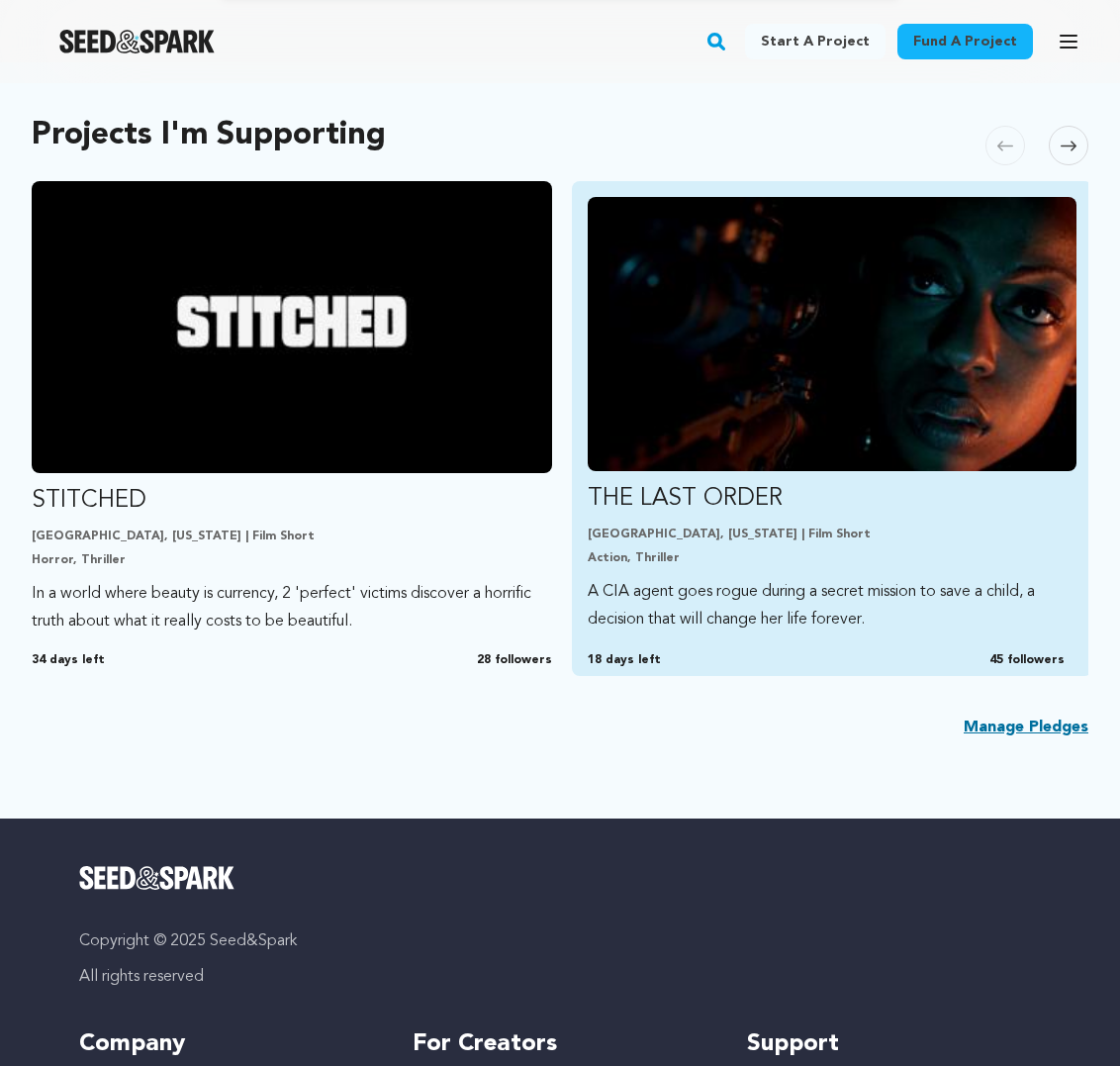 click at bounding box center (832, 334) 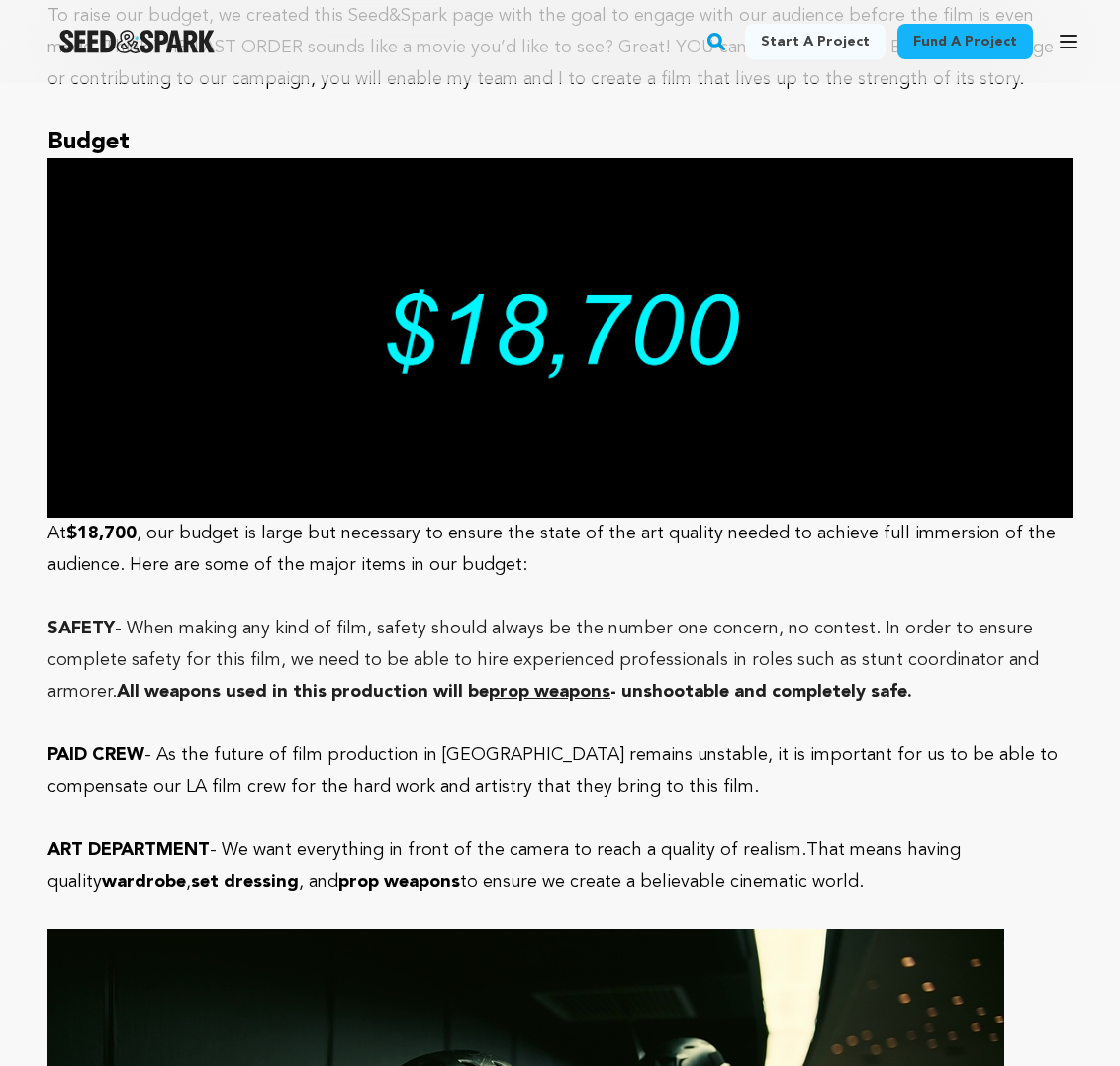 scroll, scrollTop: 4268, scrollLeft: 0, axis: vertical 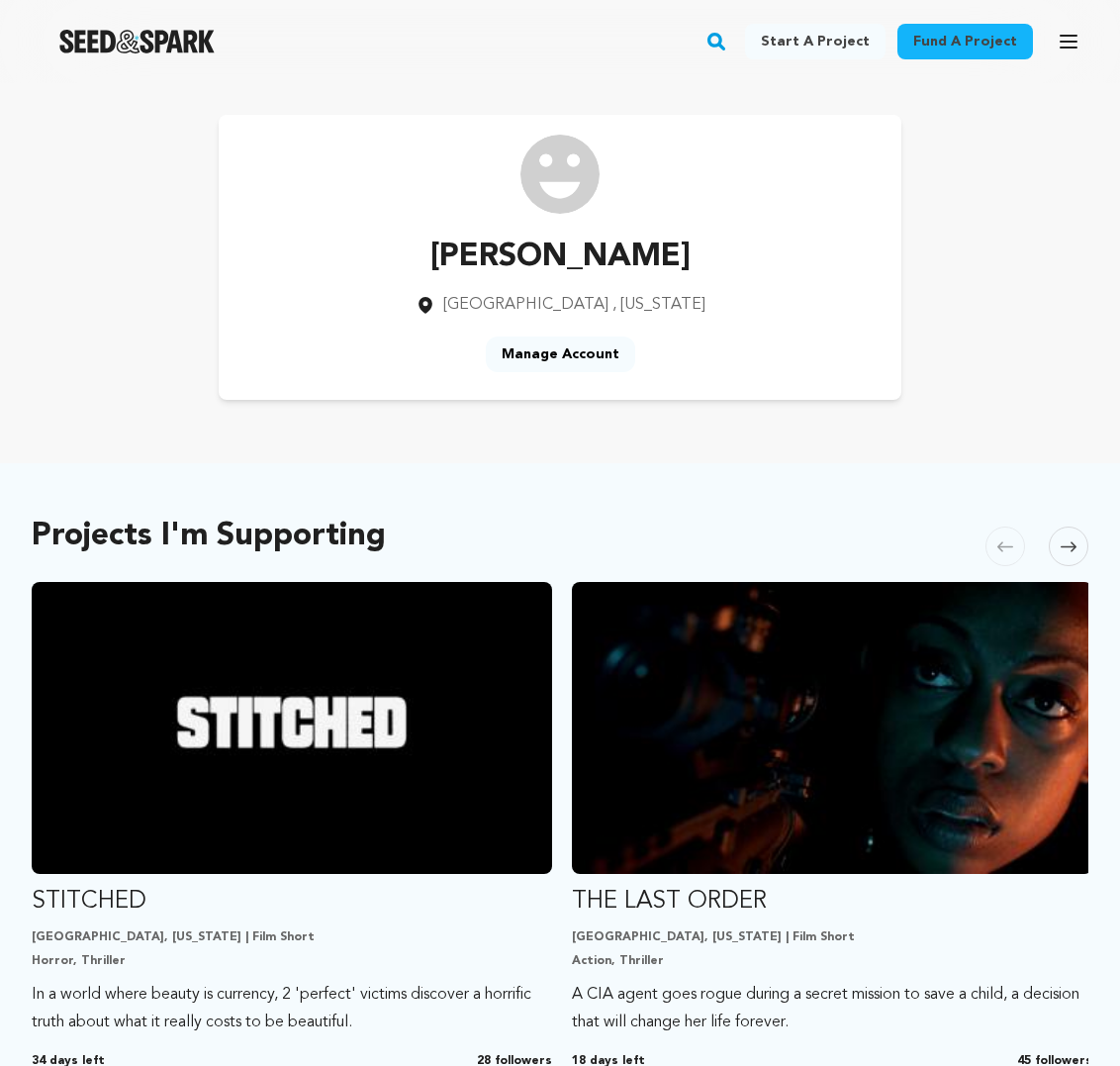 click at bounding box center (137, 42) 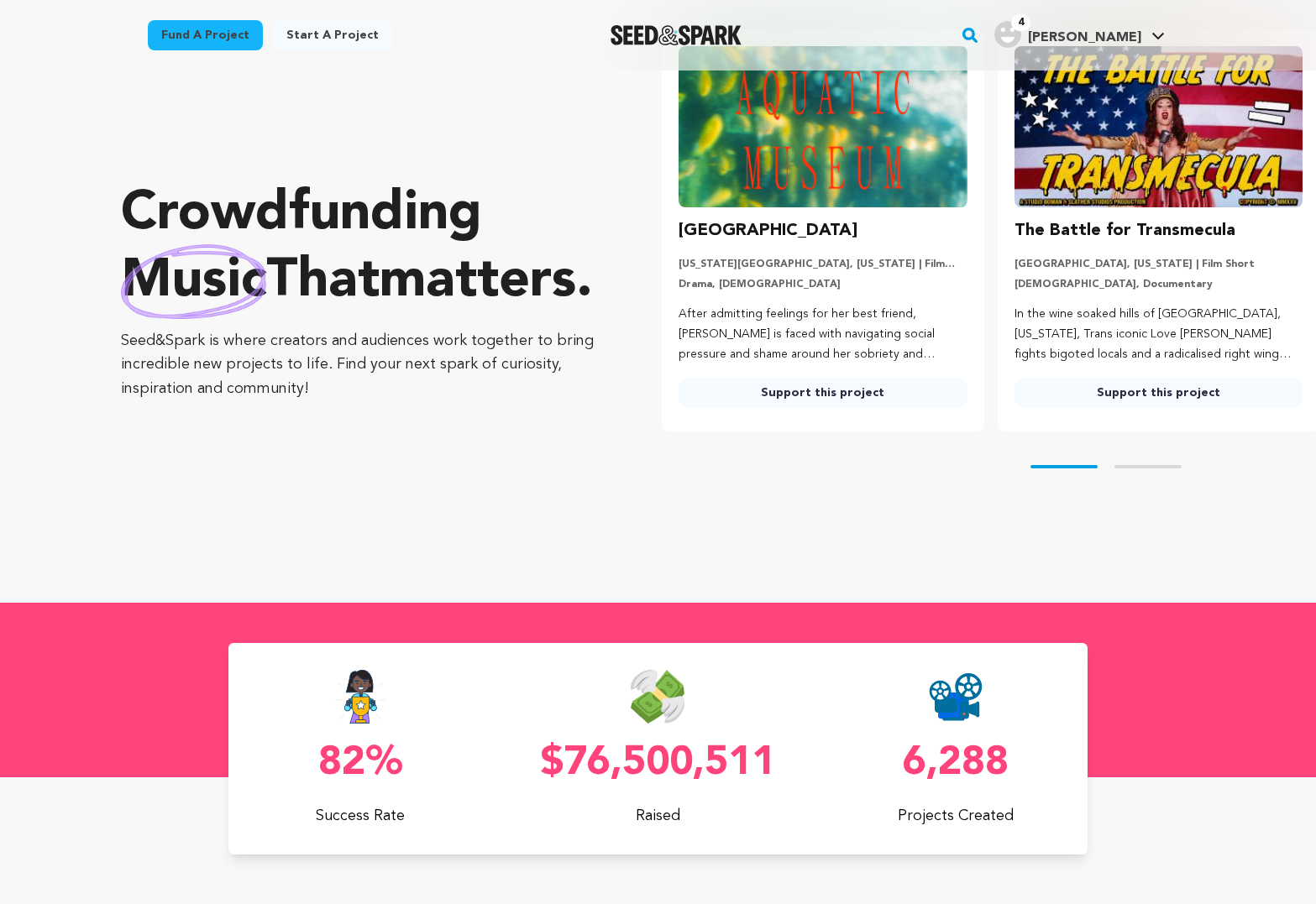 scroll, scrollTop: 0, scrollLeft: 0, axis: both 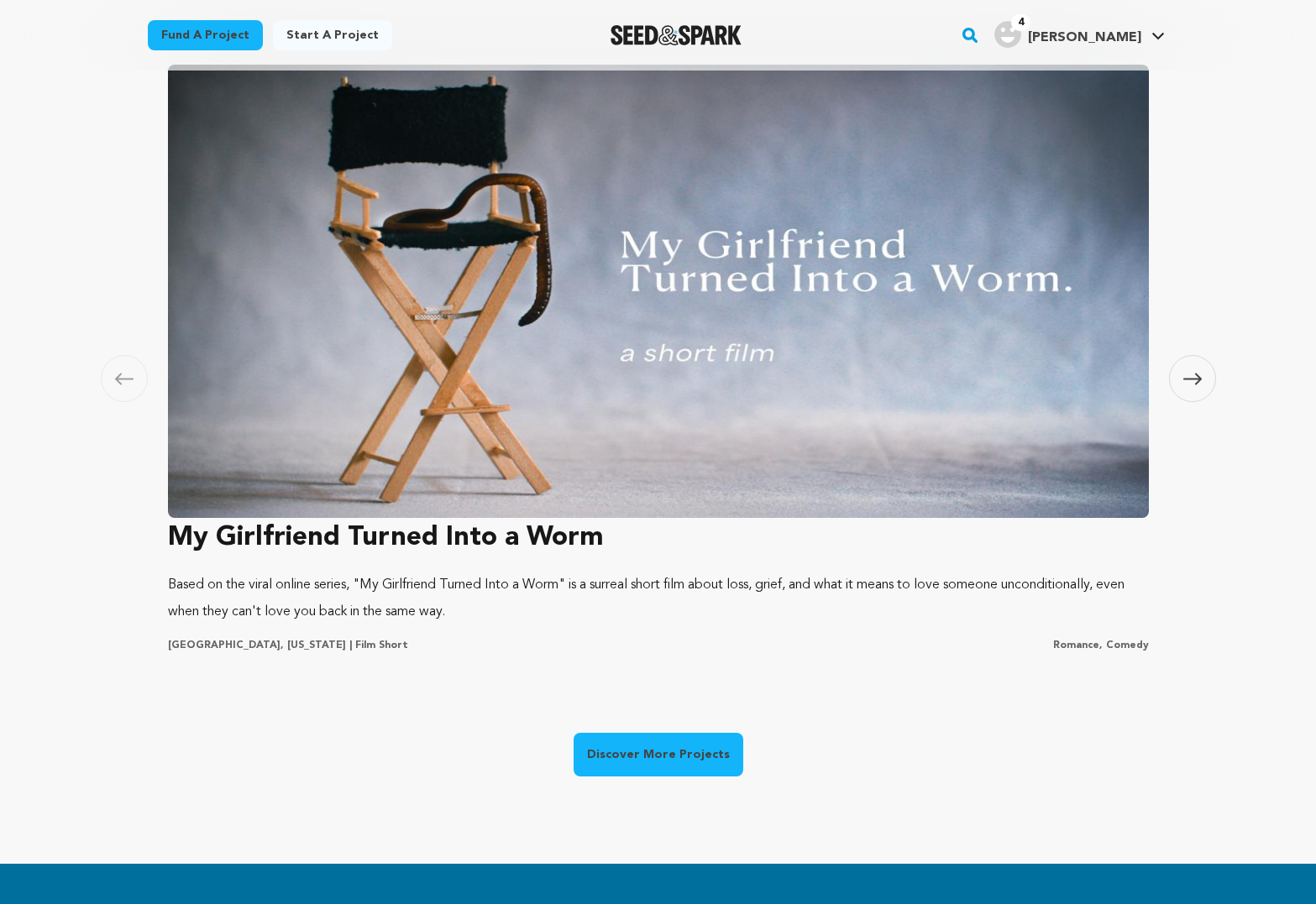 click at bounding box center [1193, 379] 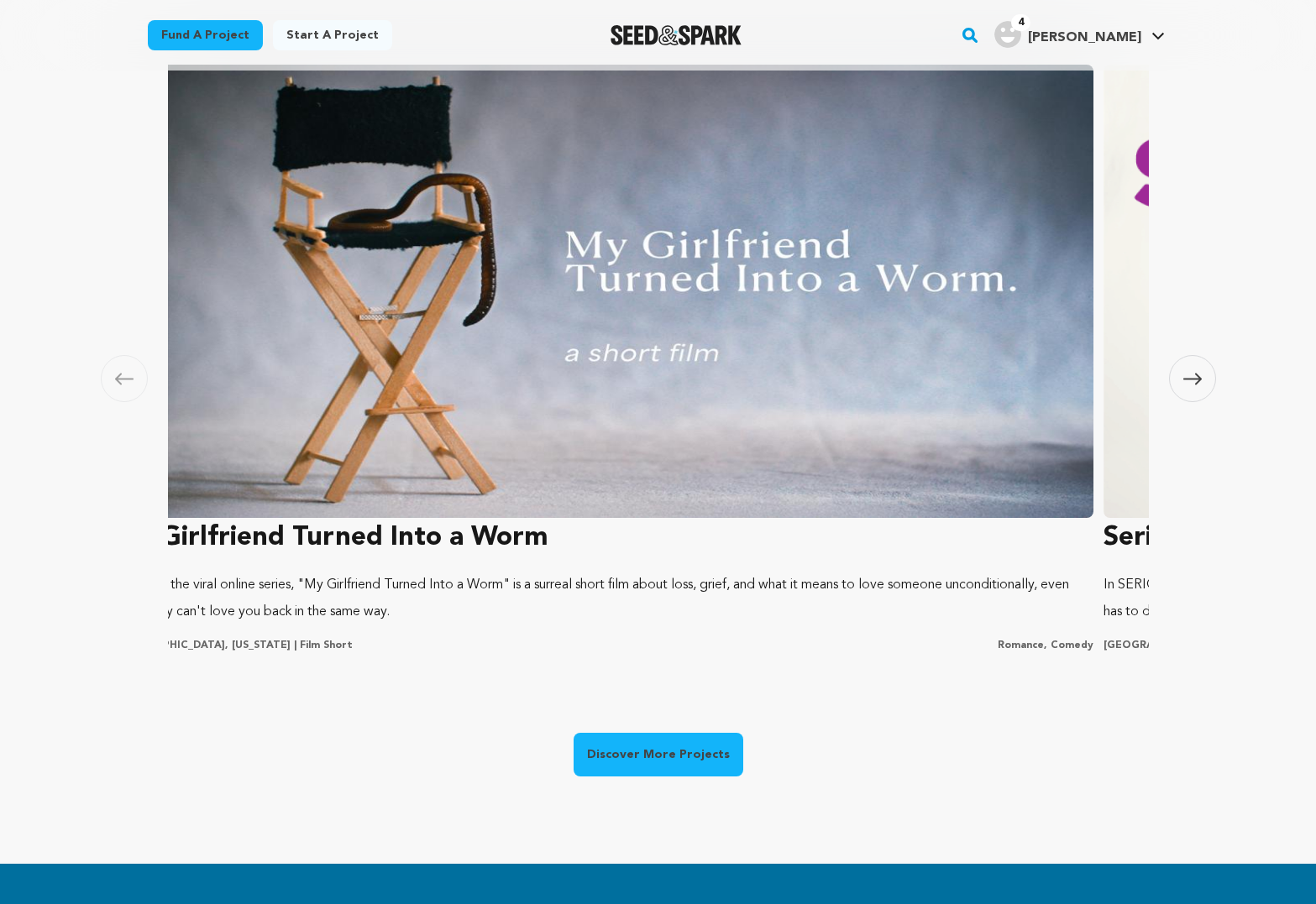 scroll, scrollTop: 0, scrollLeft: 454, axis: horizontal 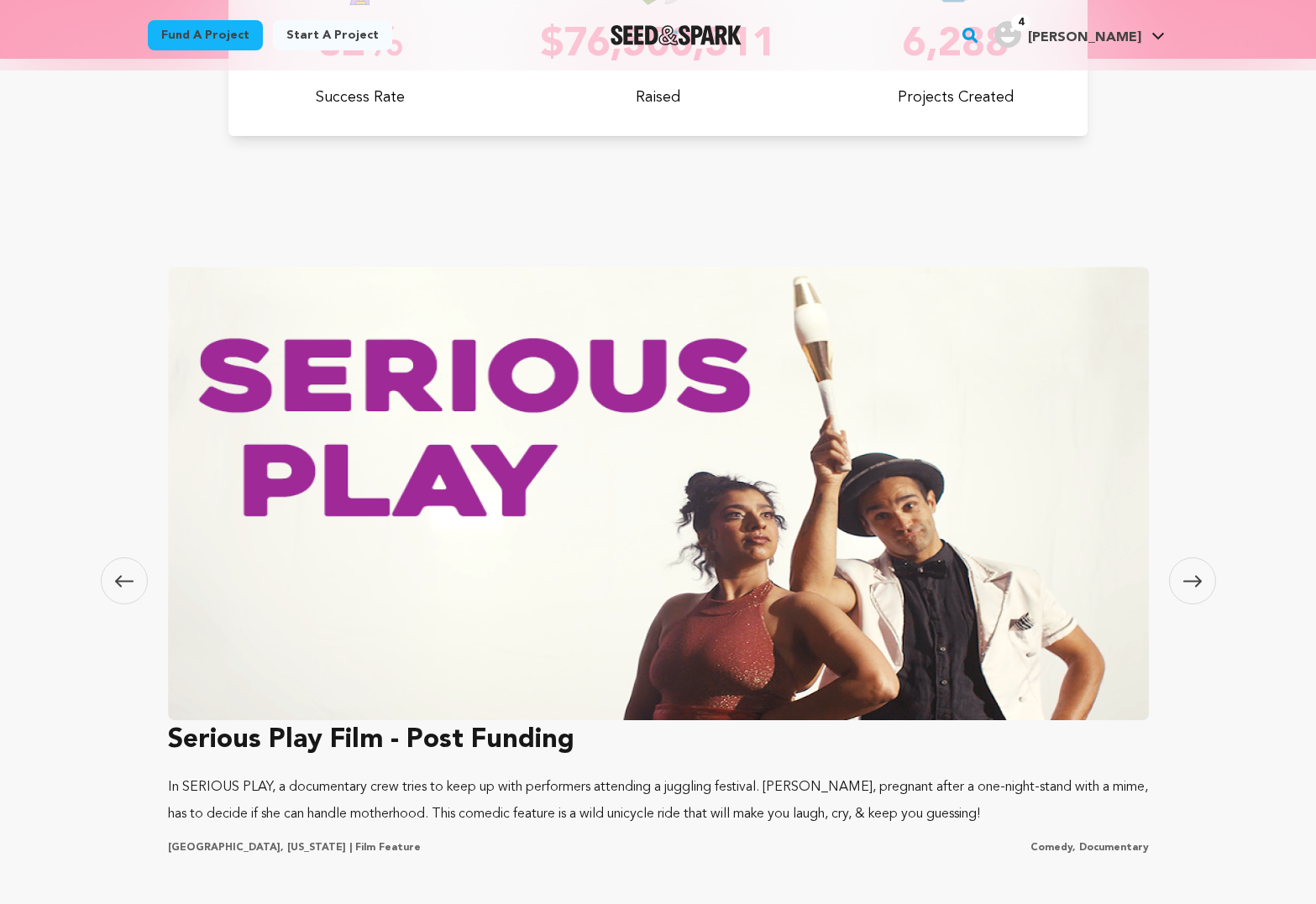 click at bounding box center (1193, 581) 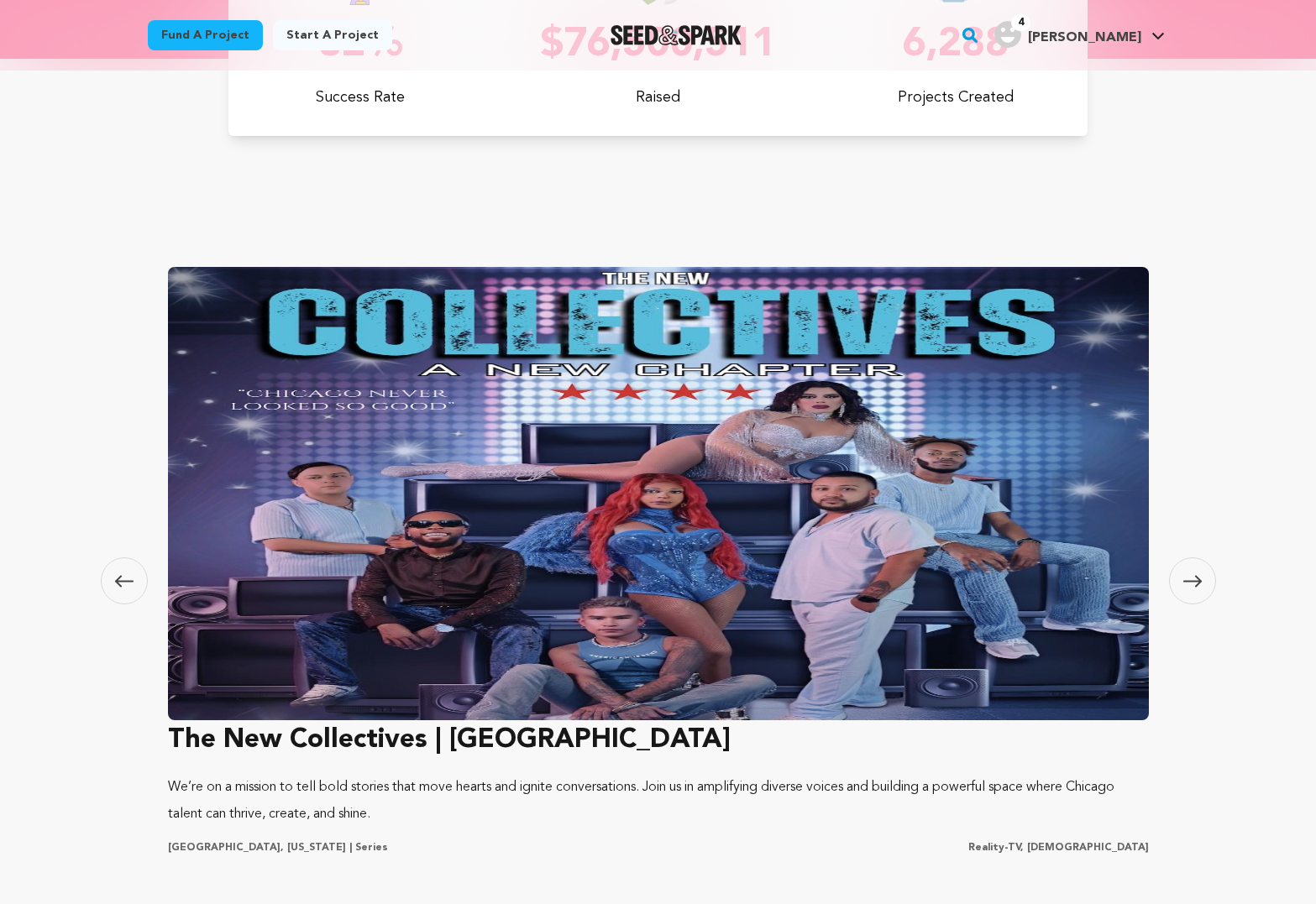 click at bounding box center (1193, 581) 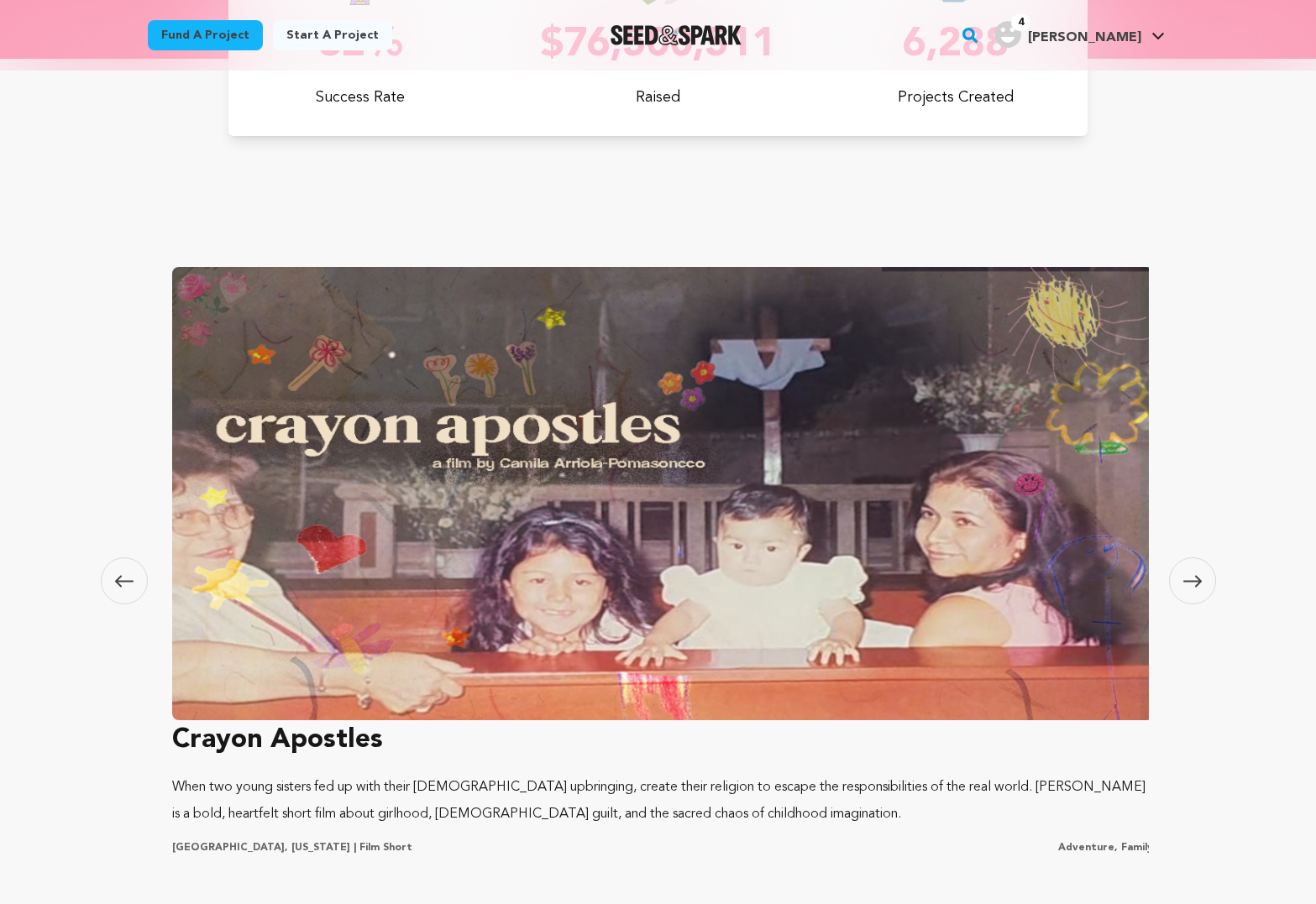scroll, scrollTop: 0, scrollLeft: 2973, axis: horizontal 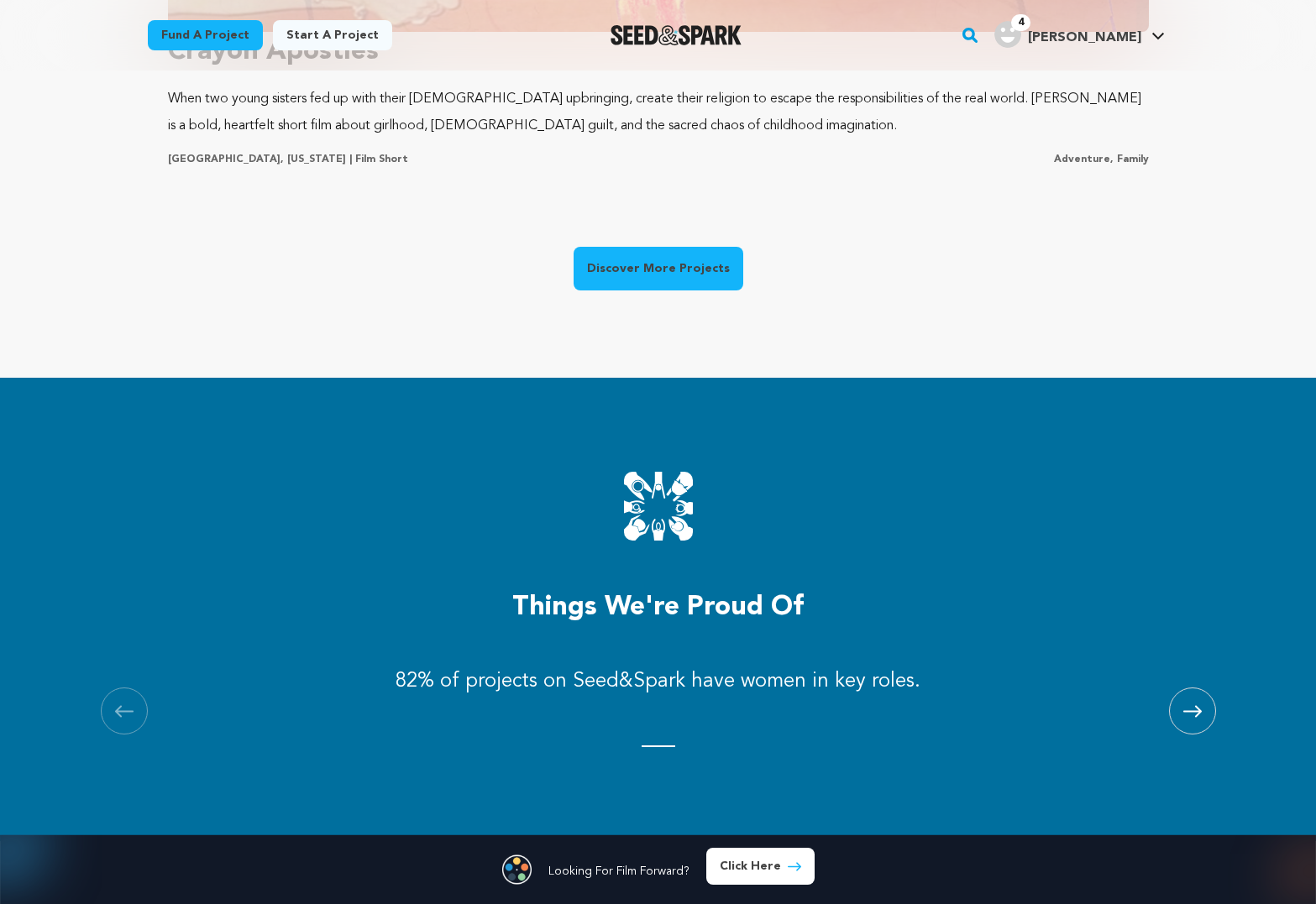 click on "Discover More Projects" at bounding box center (658, 269) 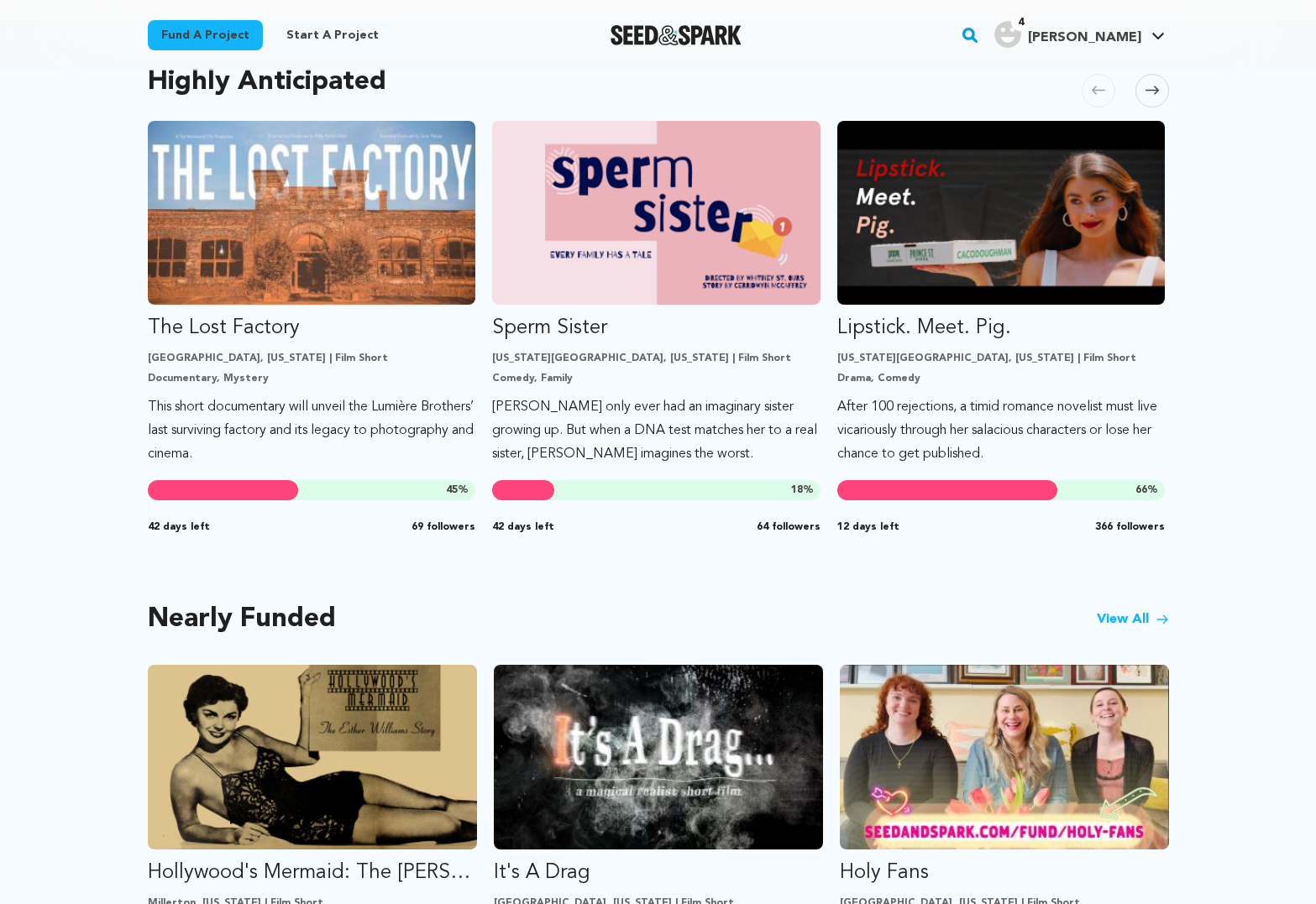 scroll, scrollTop: 736, scrollLeft: 0, axis: vertical 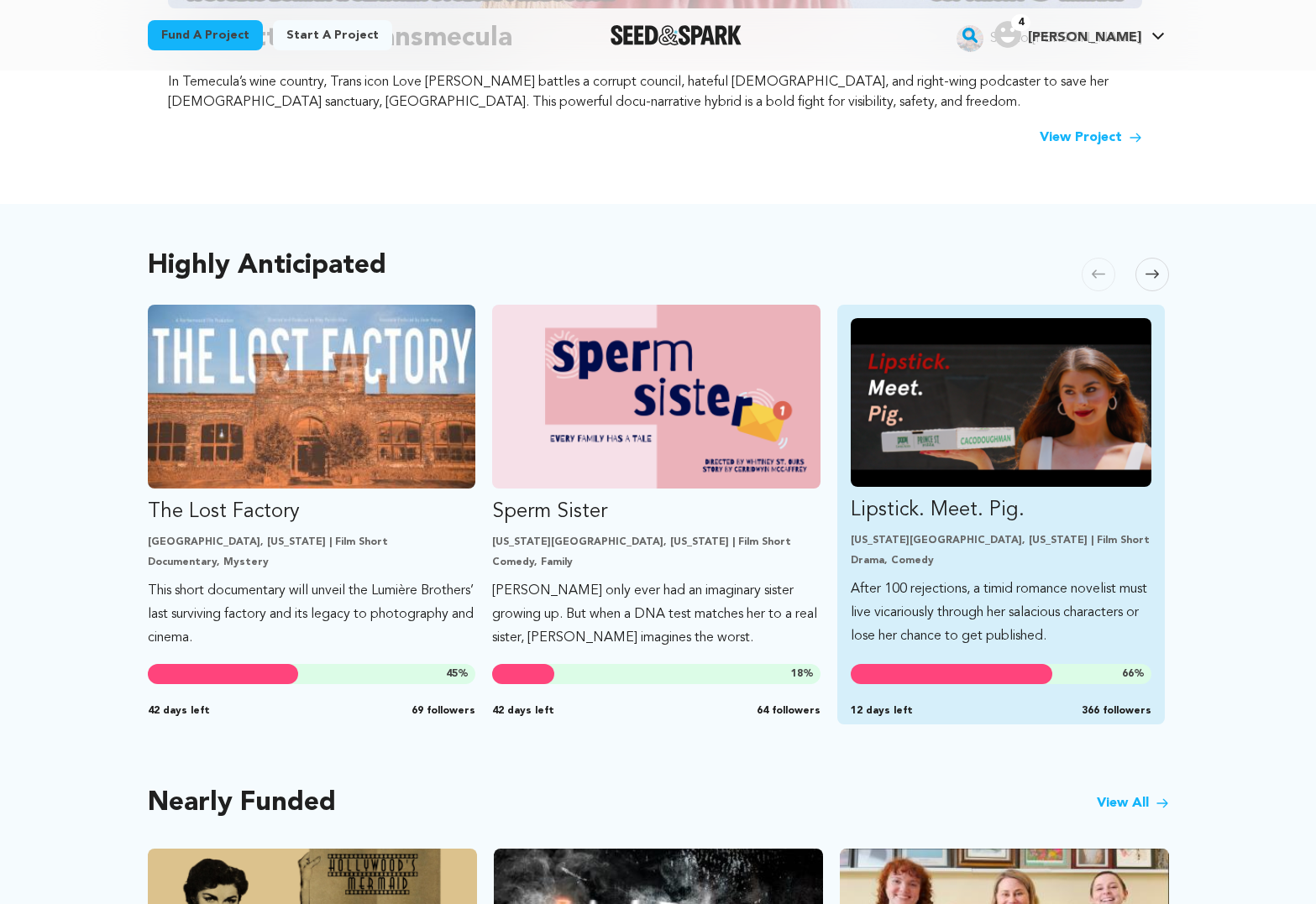 click at bounding box center (1001, 402) 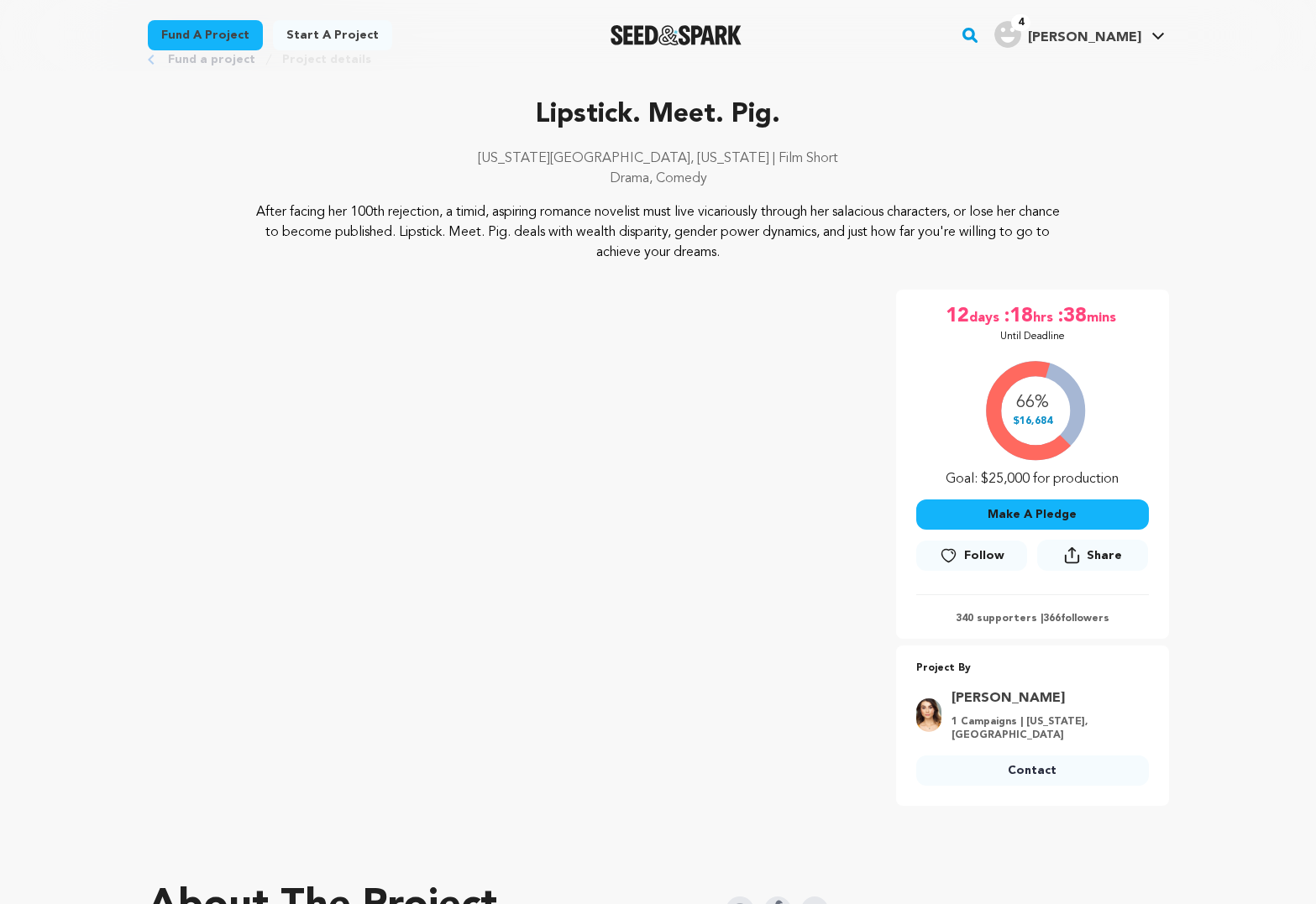 scroll, scrollTop: 0, scrollLeft: 0, axis: both 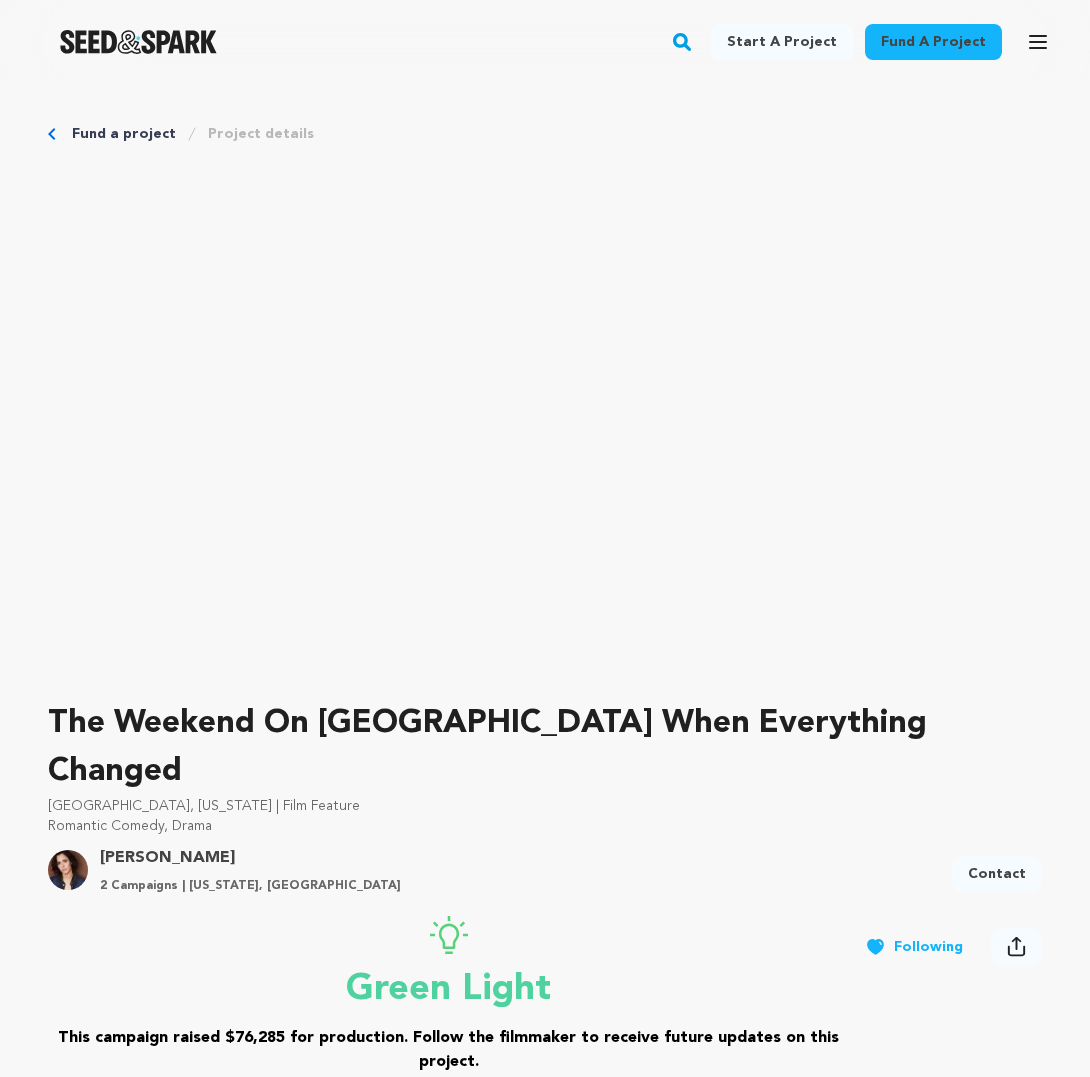 click on "Lauren Noll" at bounding box center (250, 858) 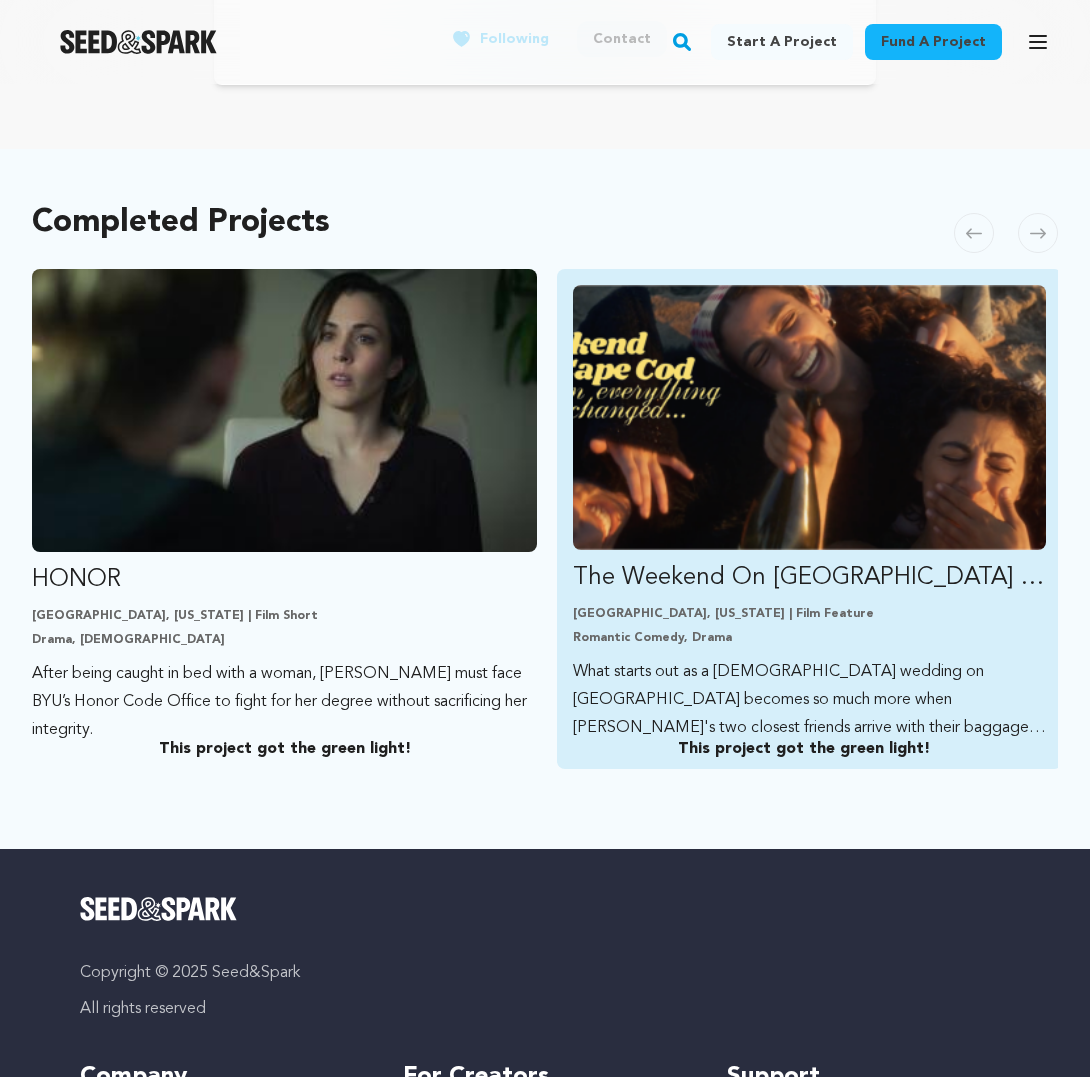 scroll, scrollTop: 440, scrollLeft: 0, axis: vertical 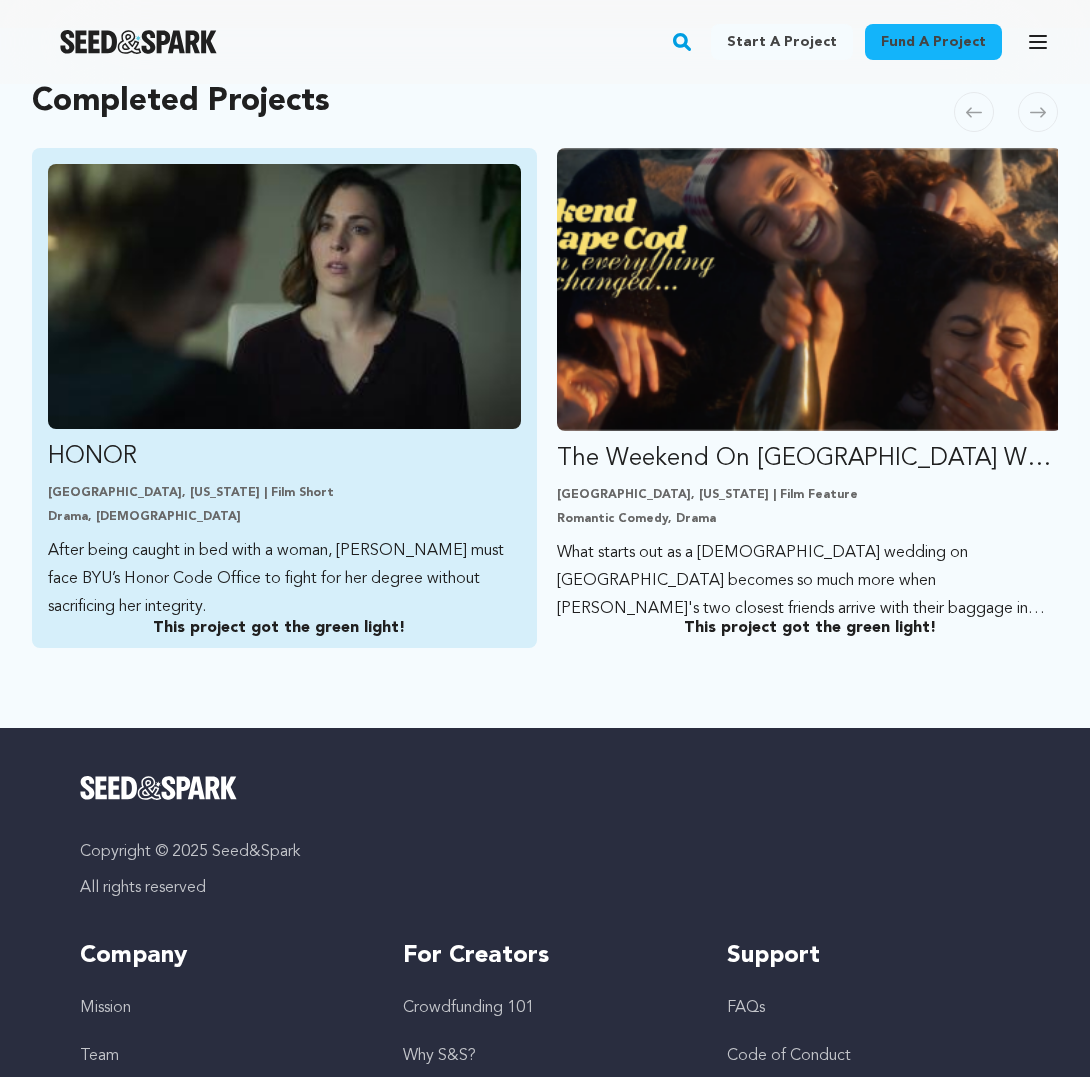 click on "HONOR
Los Angeles, California | Film Short
Drama, LGBTQ
After being caught in bed with a woman, Laine must face BYU’s Honor Code Office to fight for her degree without sacrificing her integrity.
This project got the green light!" at bounding box center [284, 392] 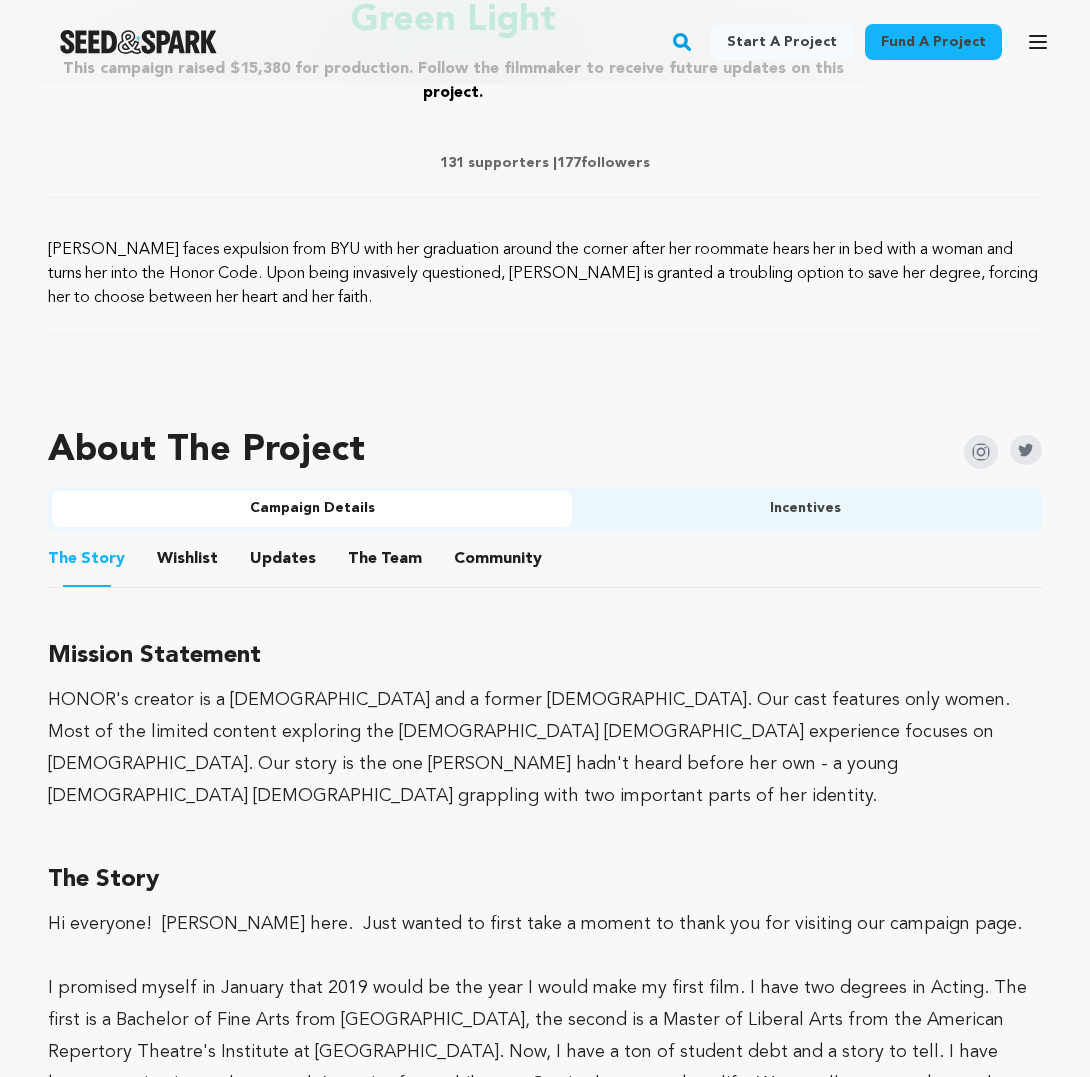 scroll, scrollTop: 0, scrollLeft: 0, axis: both 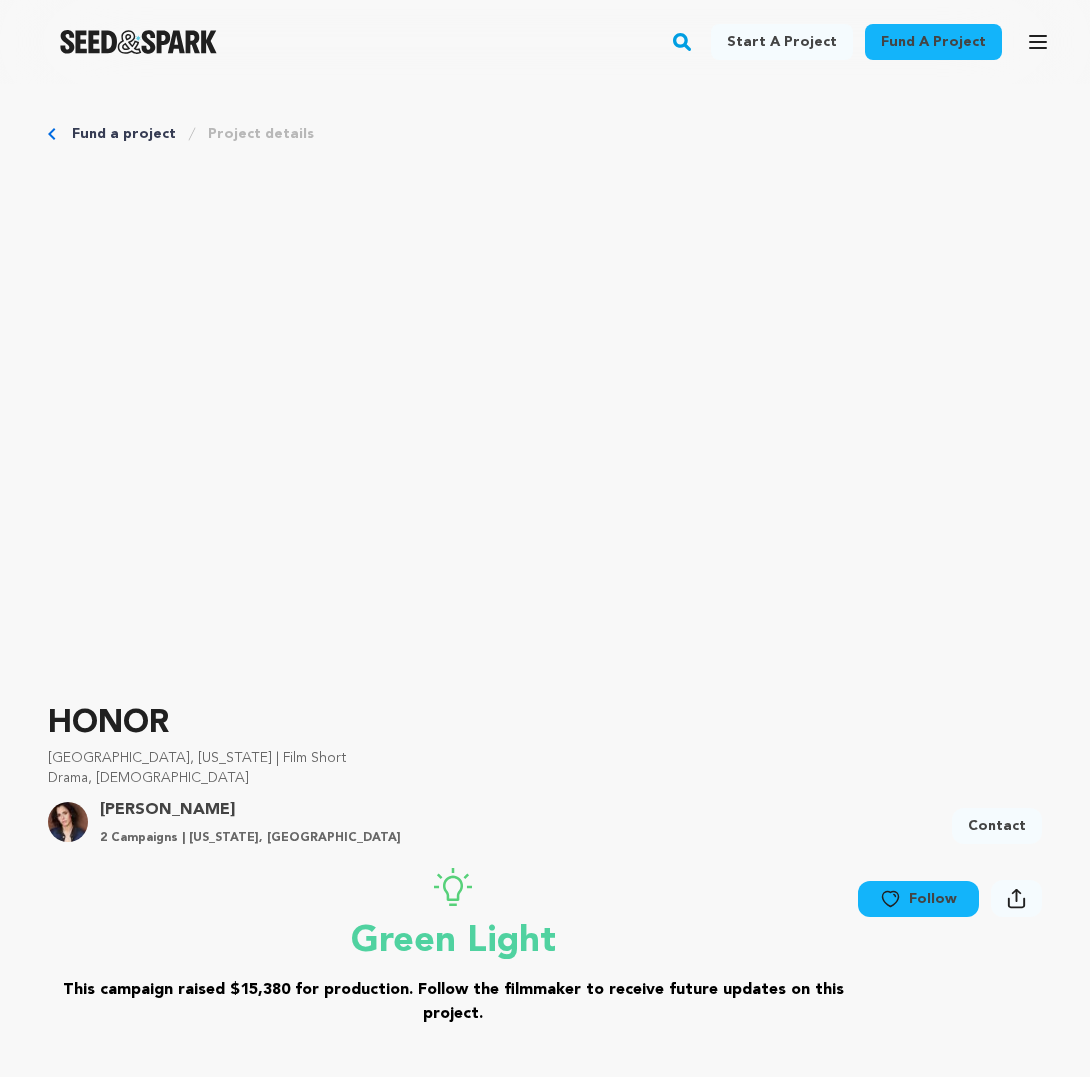 click at bounding box center (138, 42) 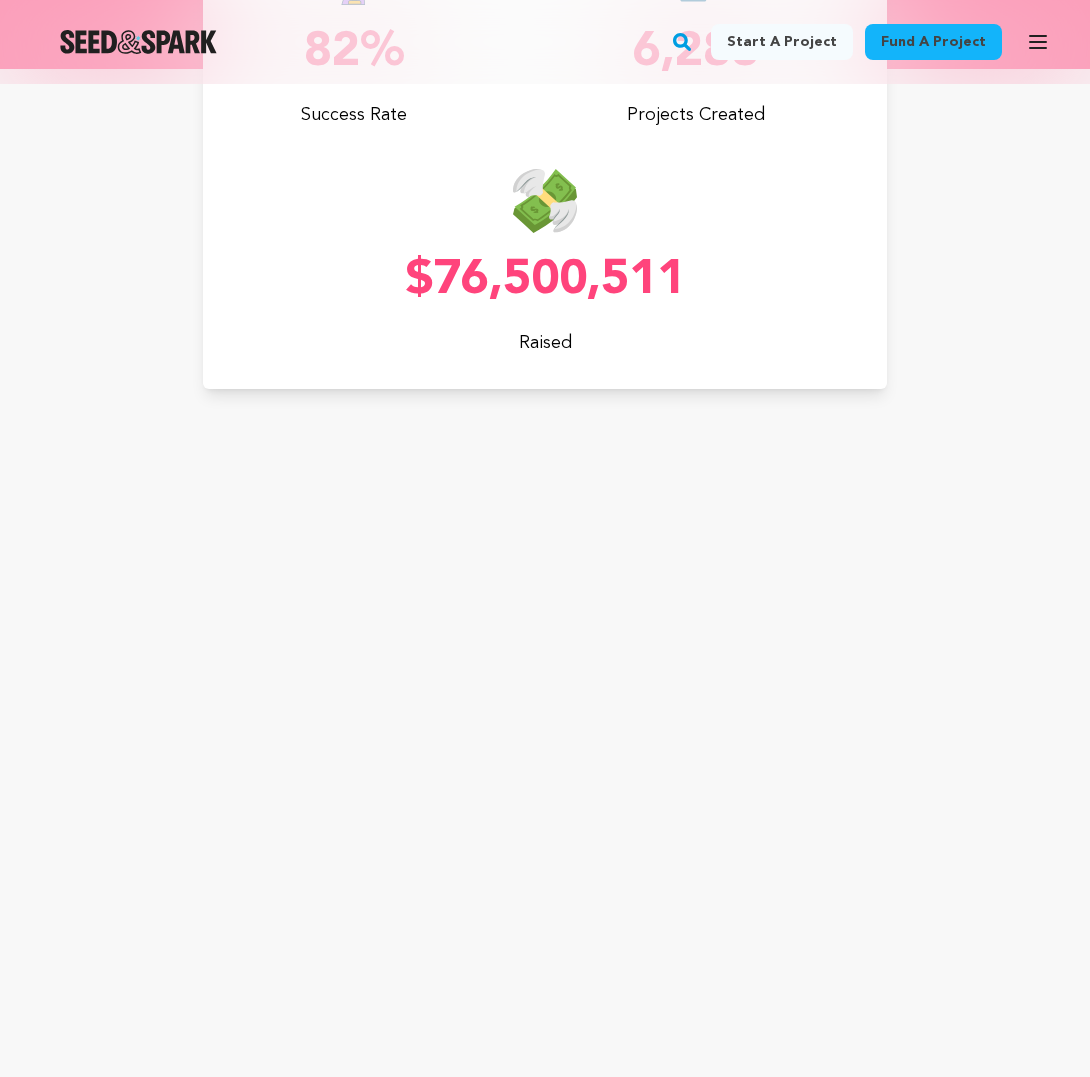 scroll, scrollTop: 0, scrollLeft: 0, axis: both 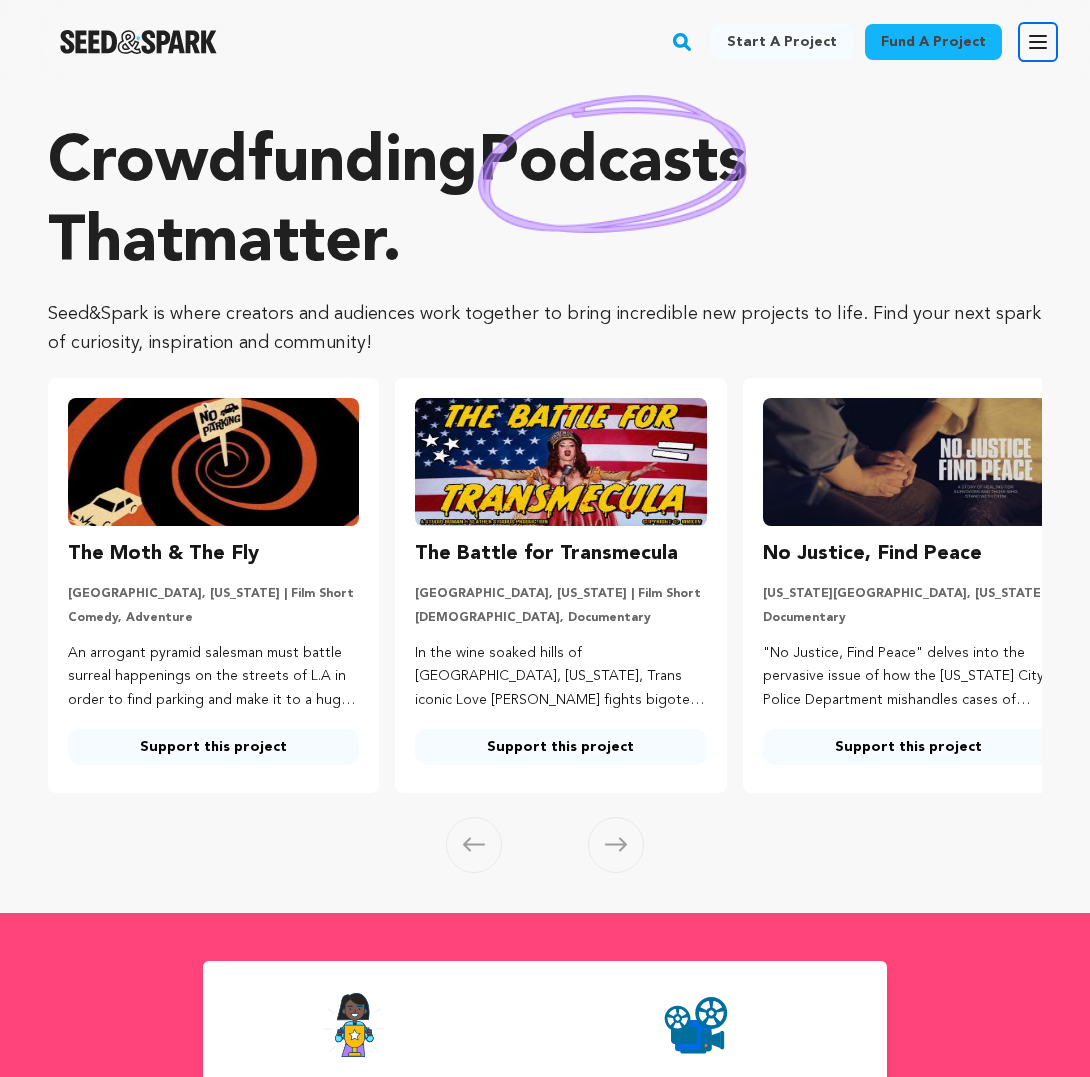 click on "Open main menu" at bounding box center [1038, 42] 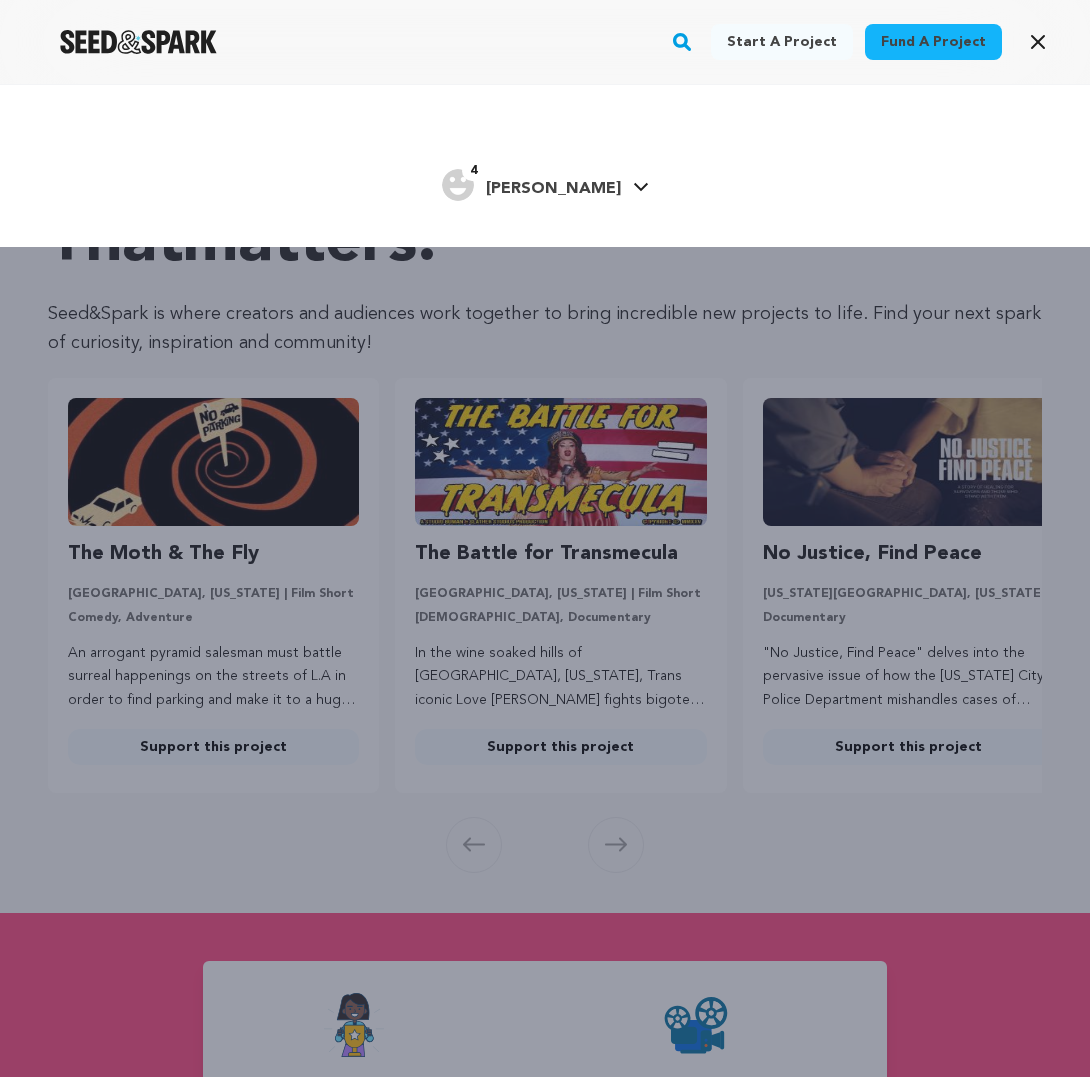click on "[PERSON_NAME]" at bounding box center [553, 189] 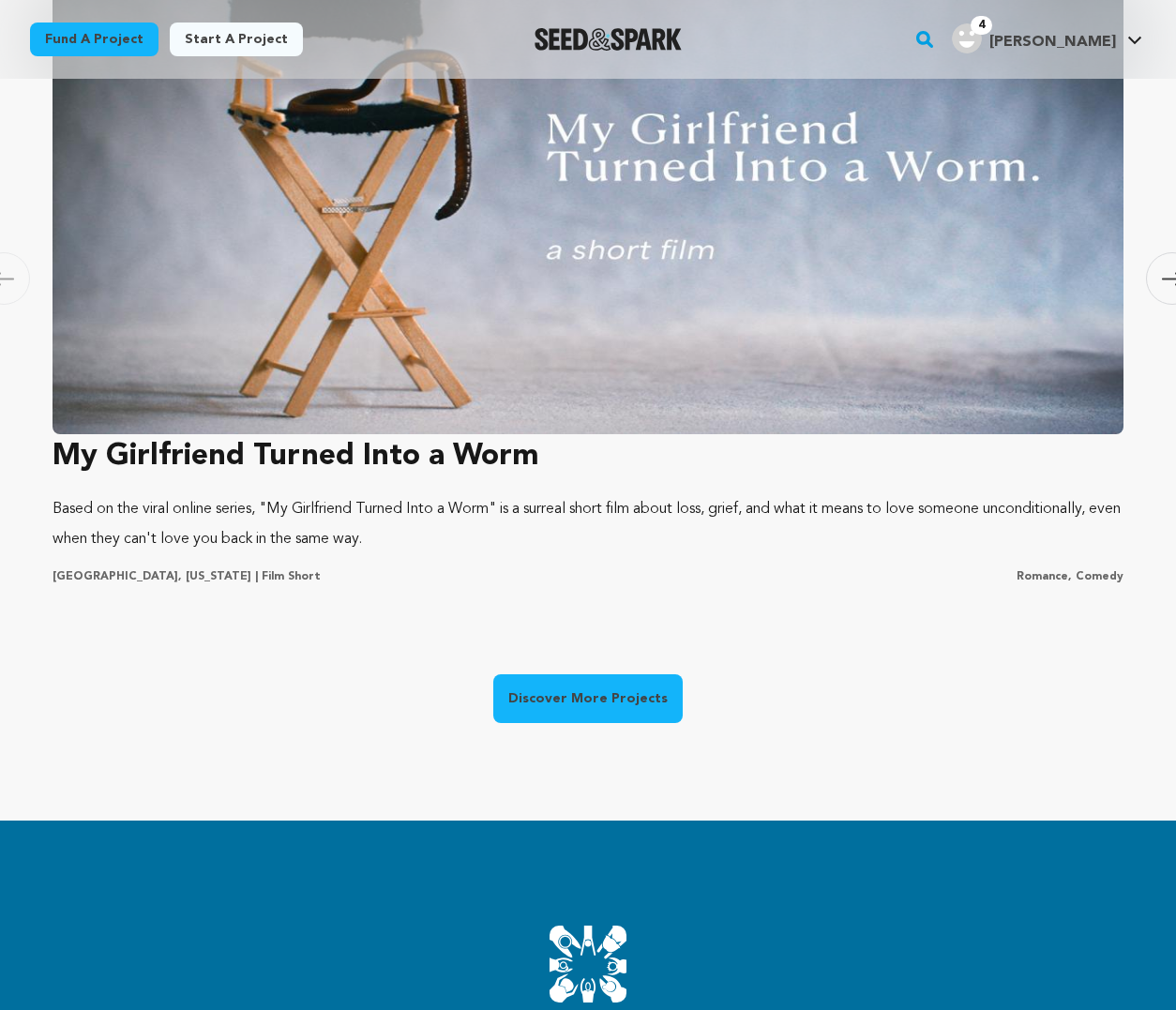 scroll, scrollTop: 1296, scrollLeft: 0, axis: vertical 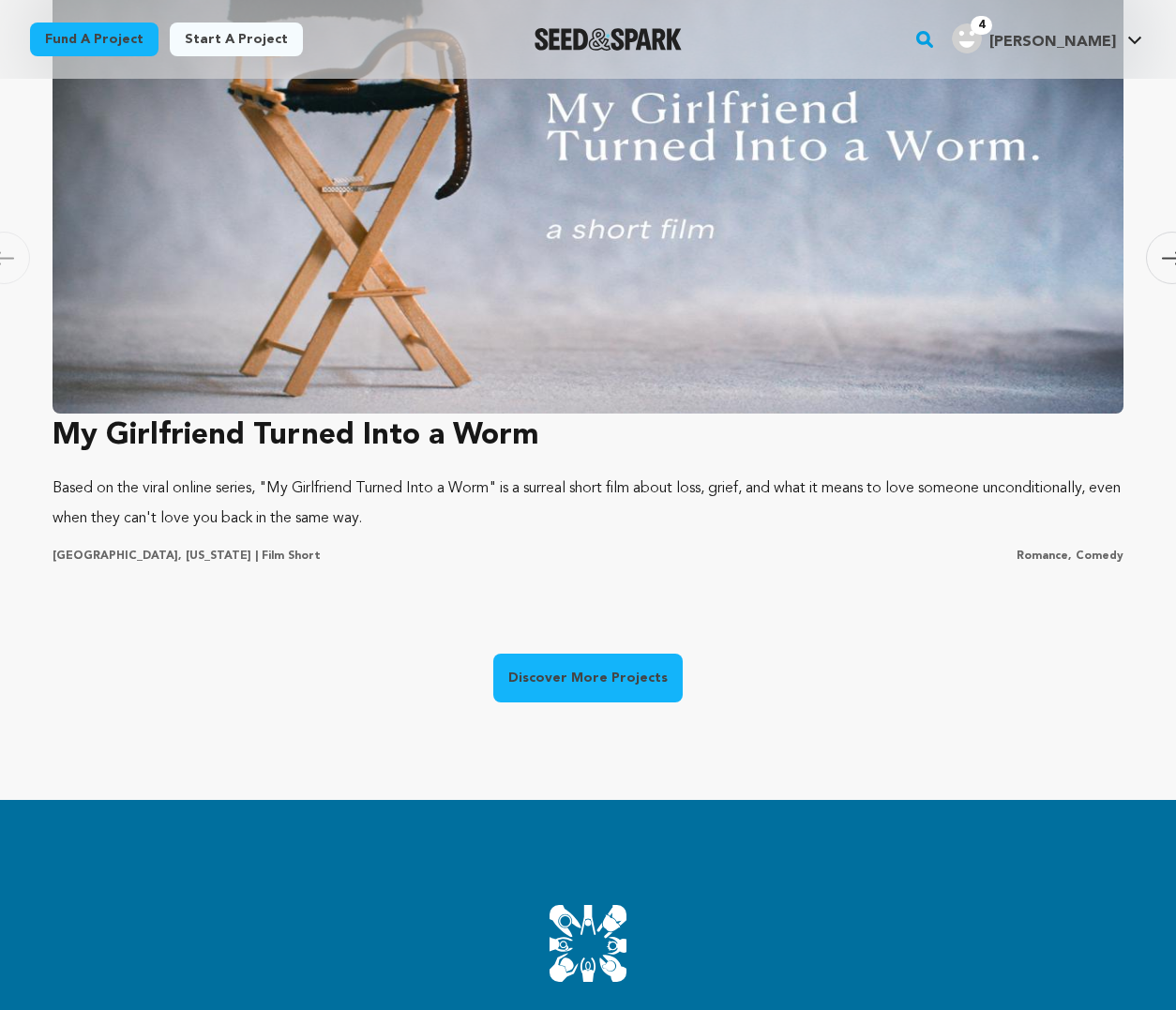 click on "Discover More Projects" at bounding box center (588, 678) 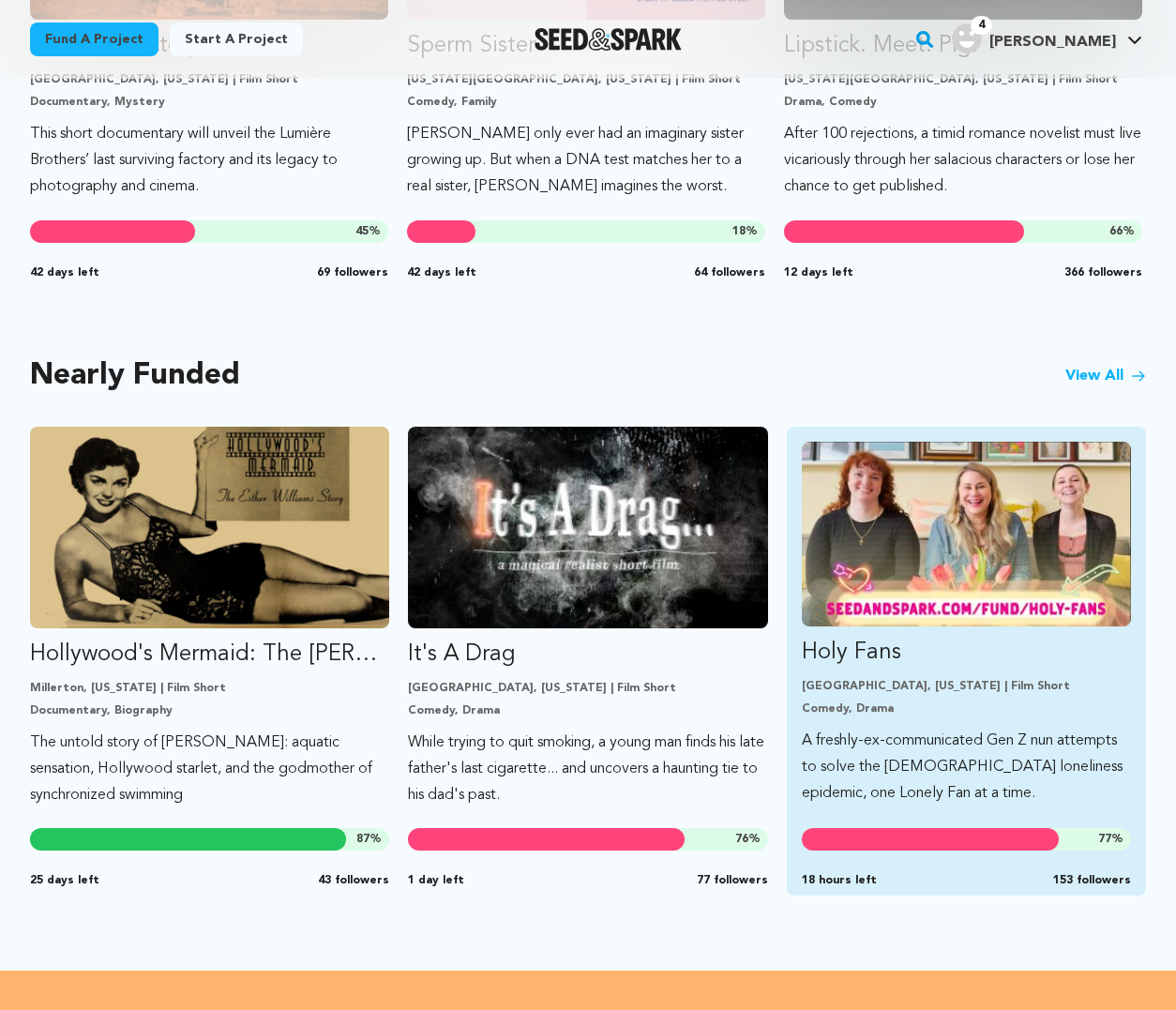 scroll, scrollTop: 1345, scrollLeft: 0, axis: vertical 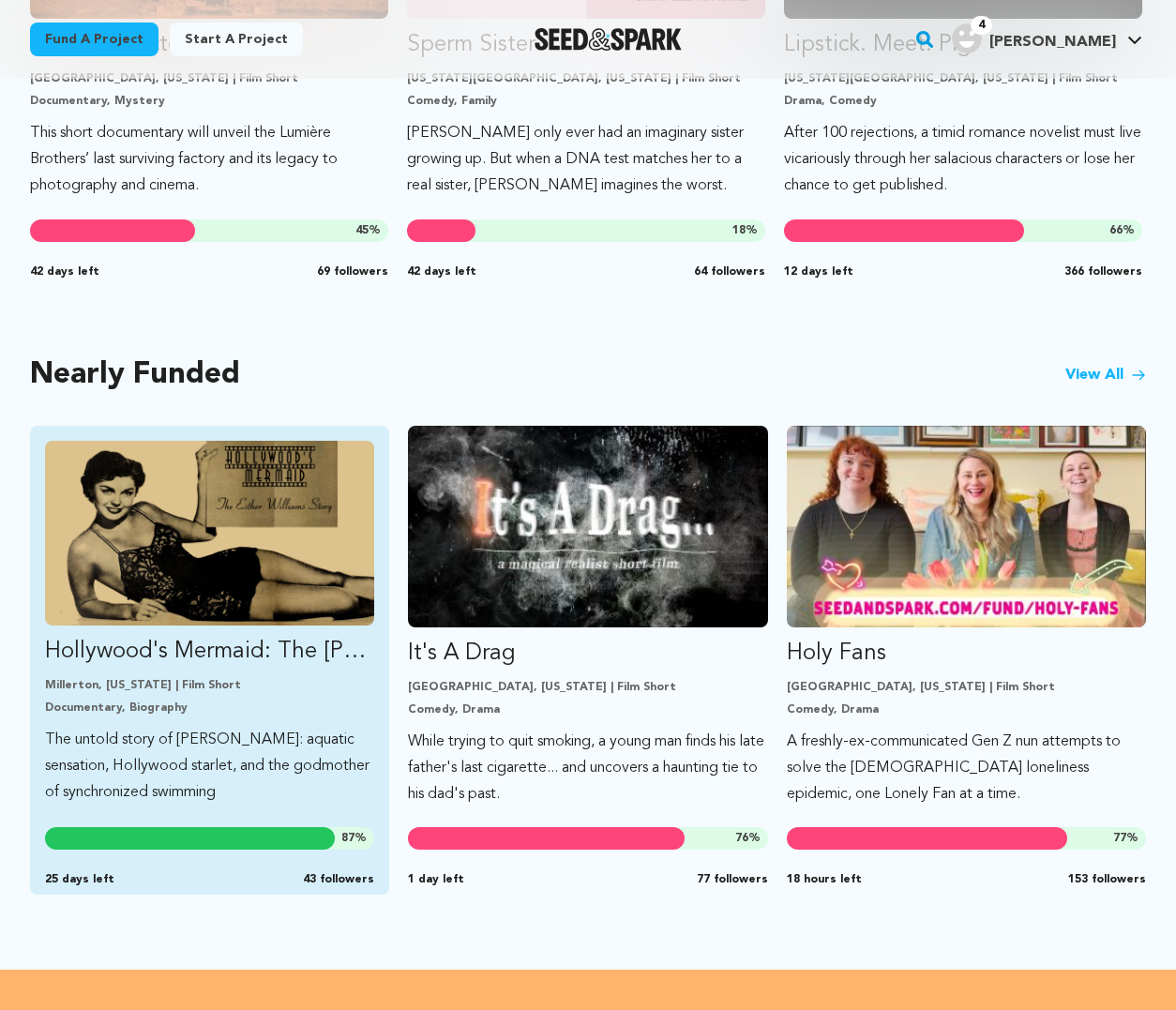 click on "Millerton, [US_STATE] | Film Short" at bounding box center (209, 686) 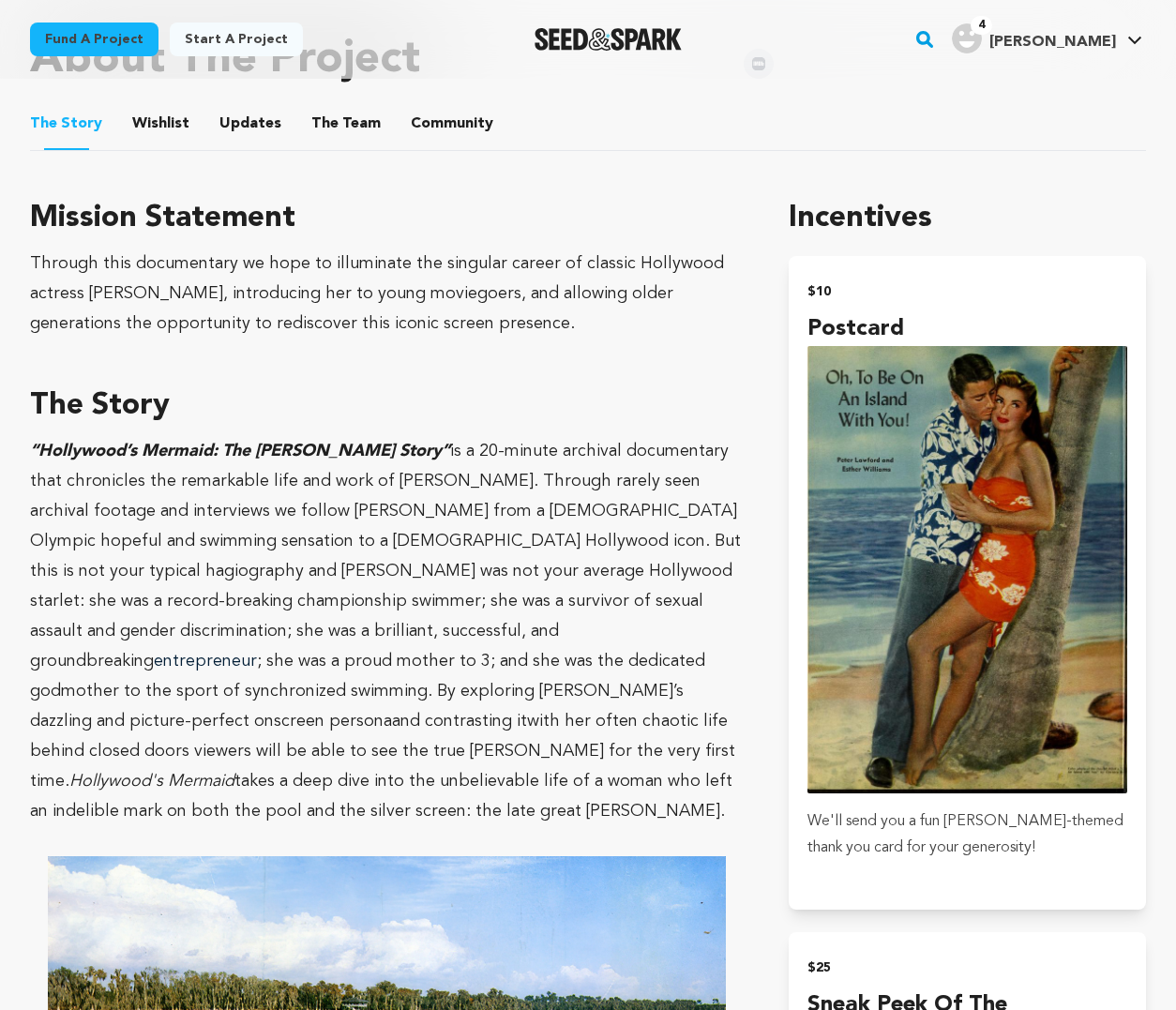 scroll, scrollTop: 0, scrollLeft: 0, axis: both 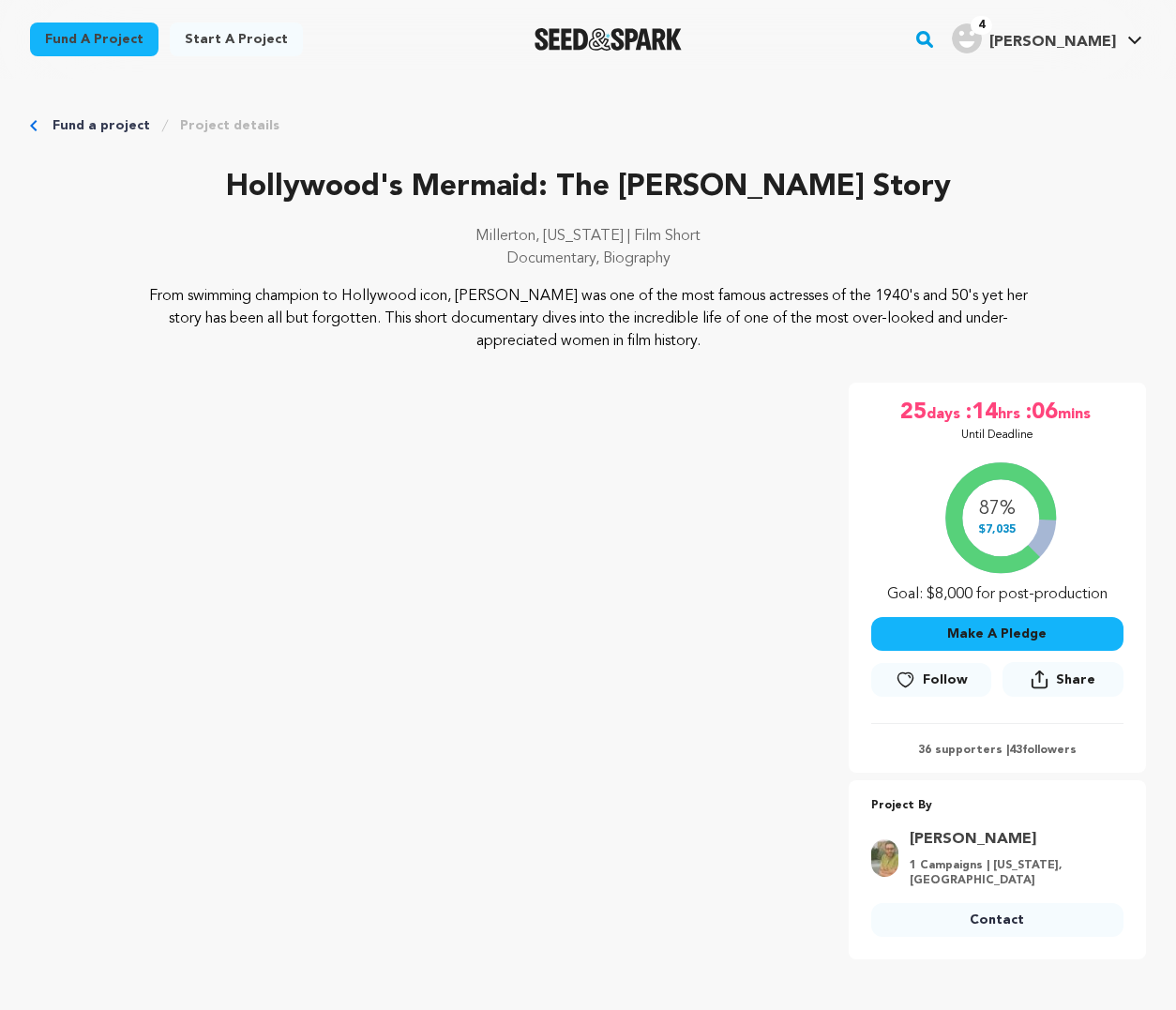 click on "Fund a project" at bounding box center (101, 126) 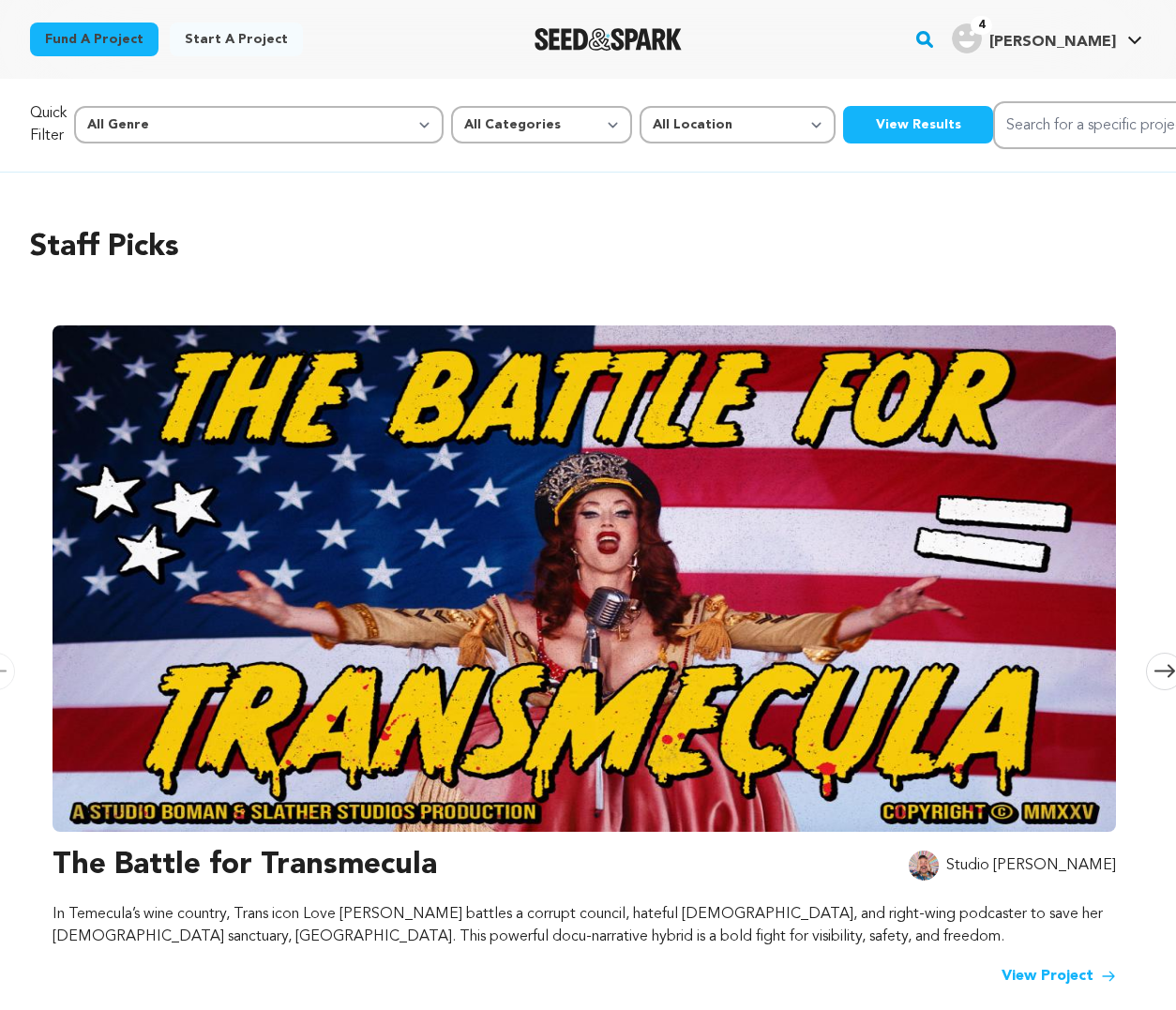 scroll, scrollTop: 0, scrollLeft: 0, axis: both 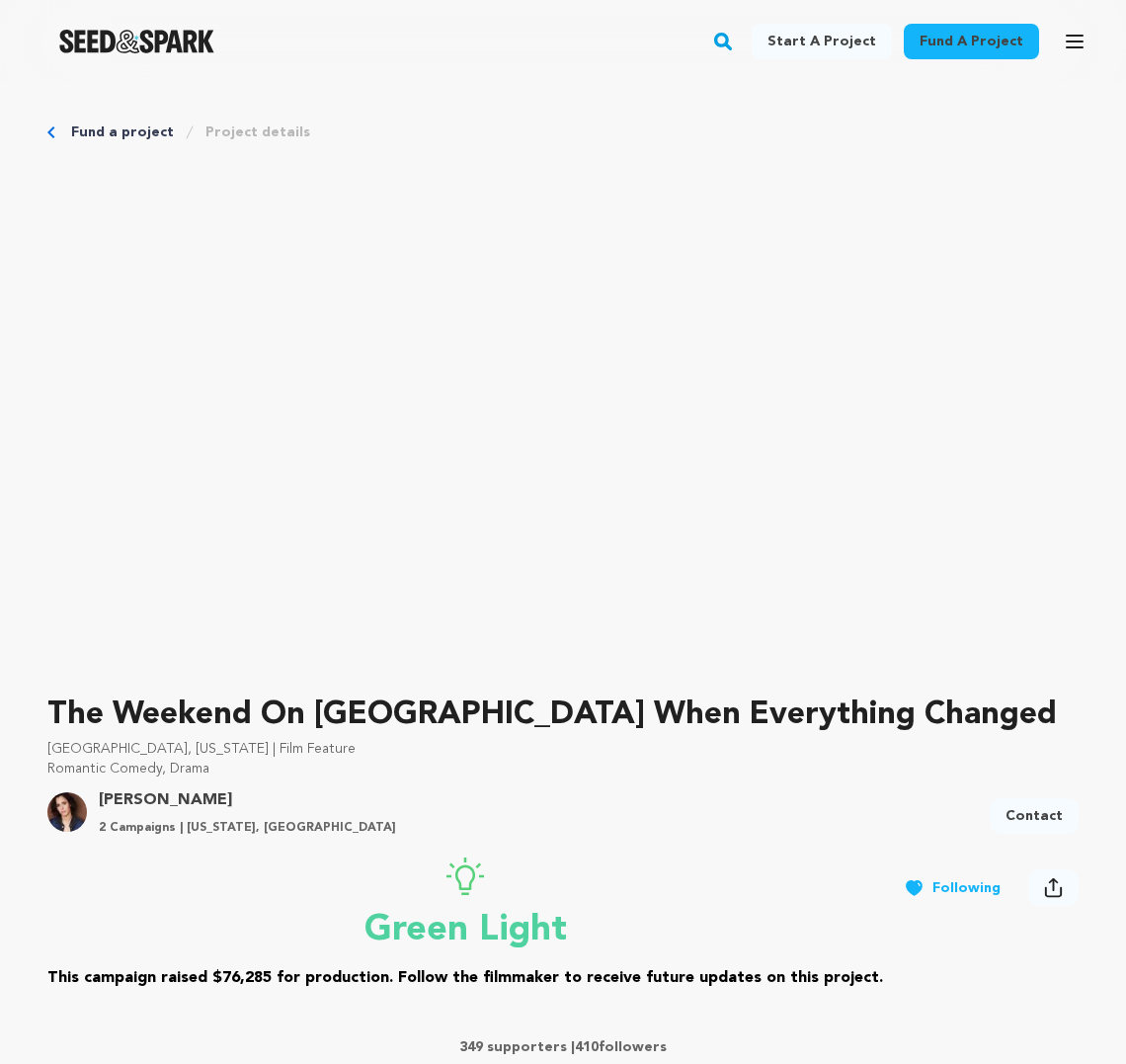 click at bounding box center [136, 41] 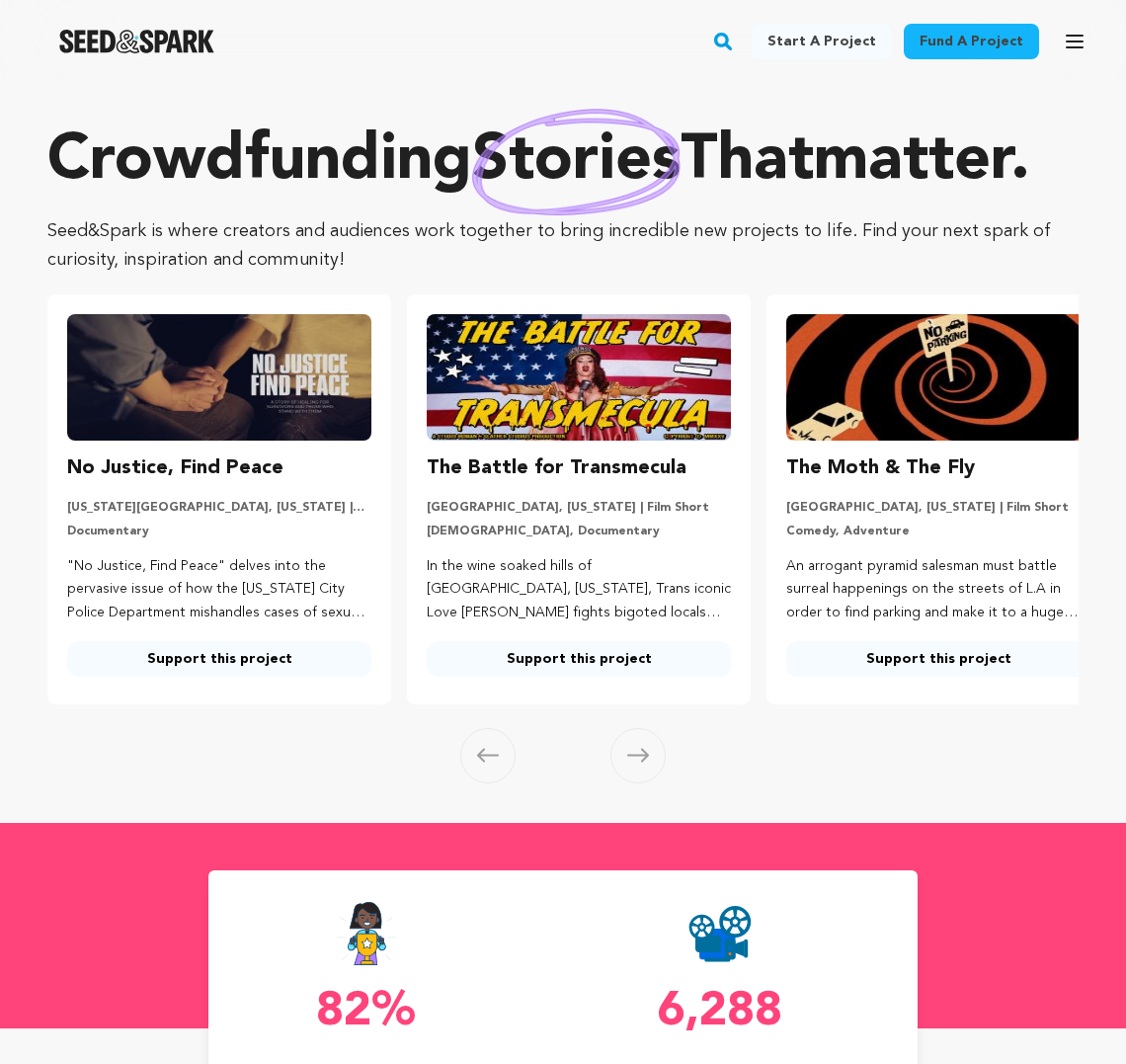 scroll, scrollTop: 0, scrollLeft: 0, axis: both 